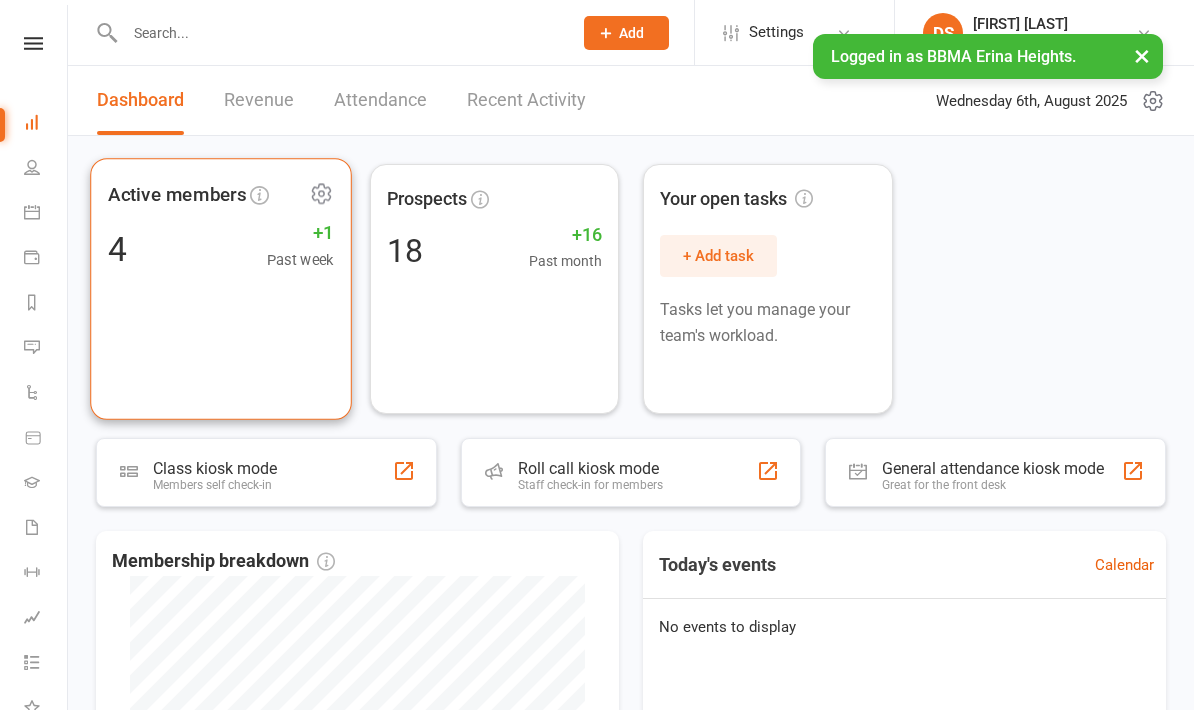 scroll, scrollTop: 0, scrollLeft: 0, axis: both 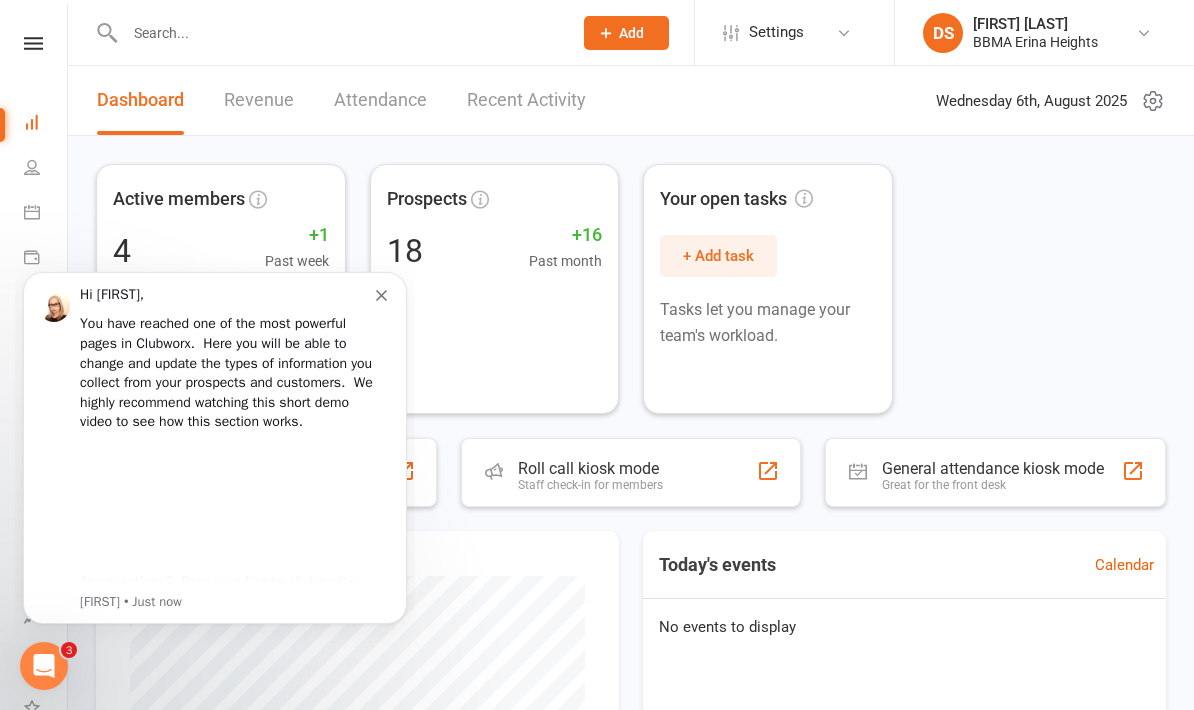 click 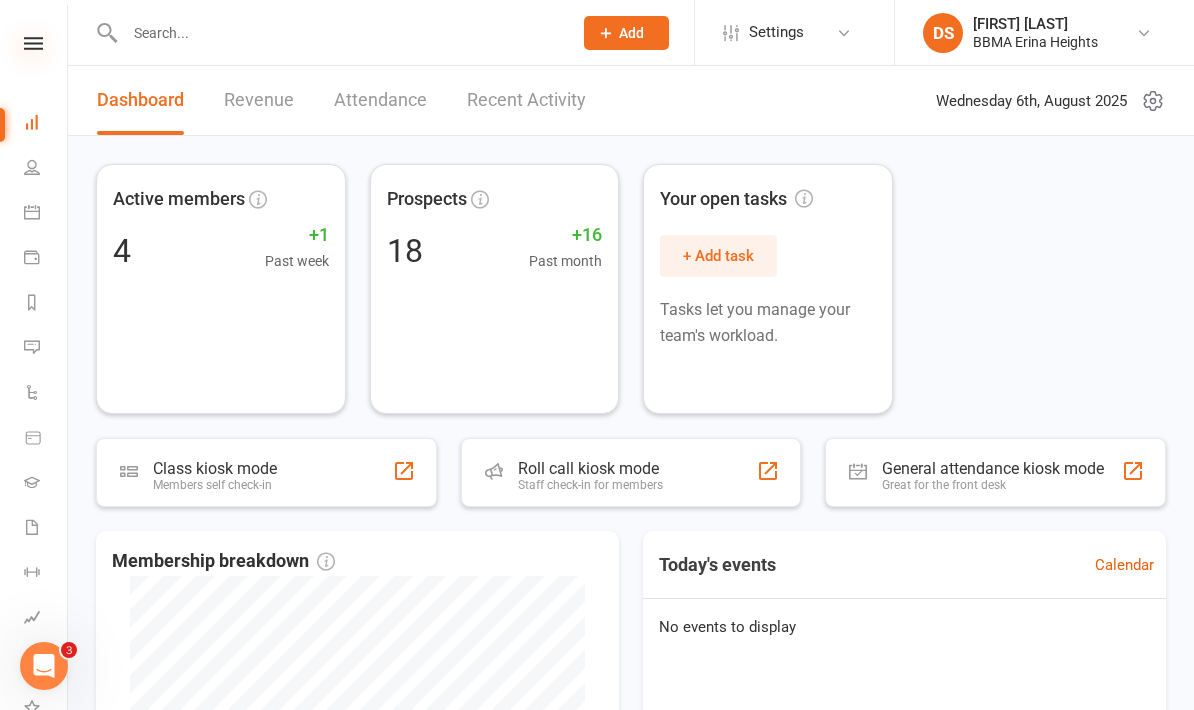 click at bounding box center [33, 43] 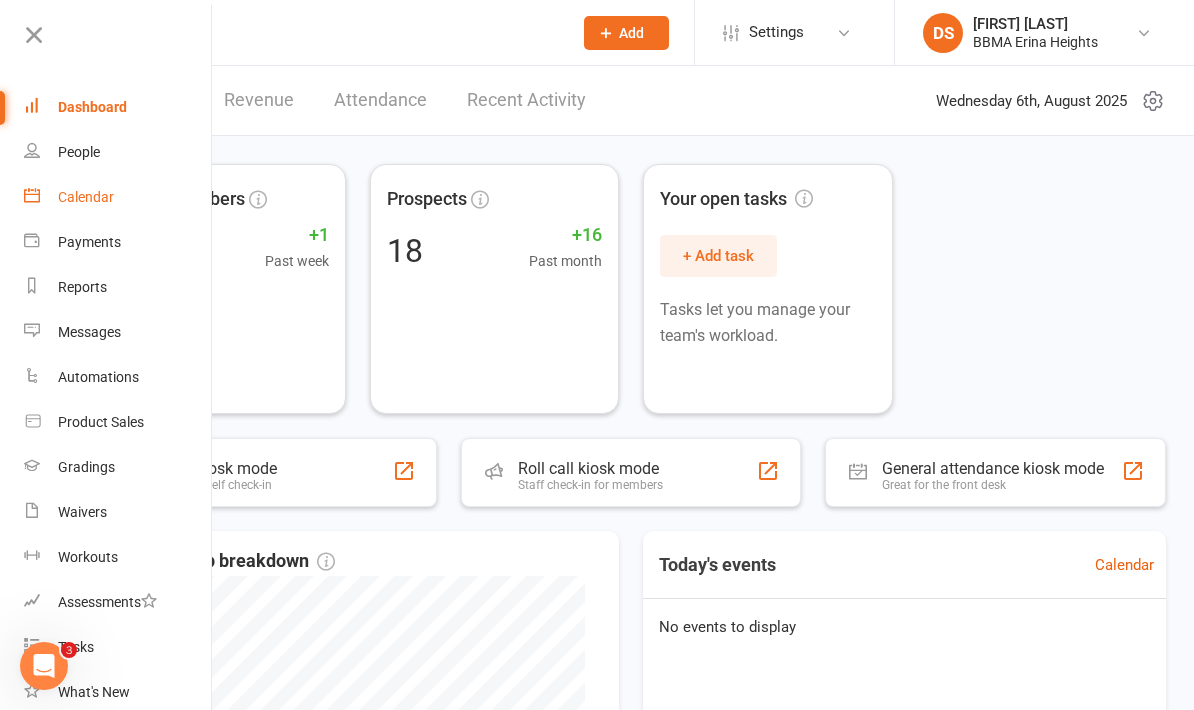 click on "Calendar" at bounding box center [86, 197] 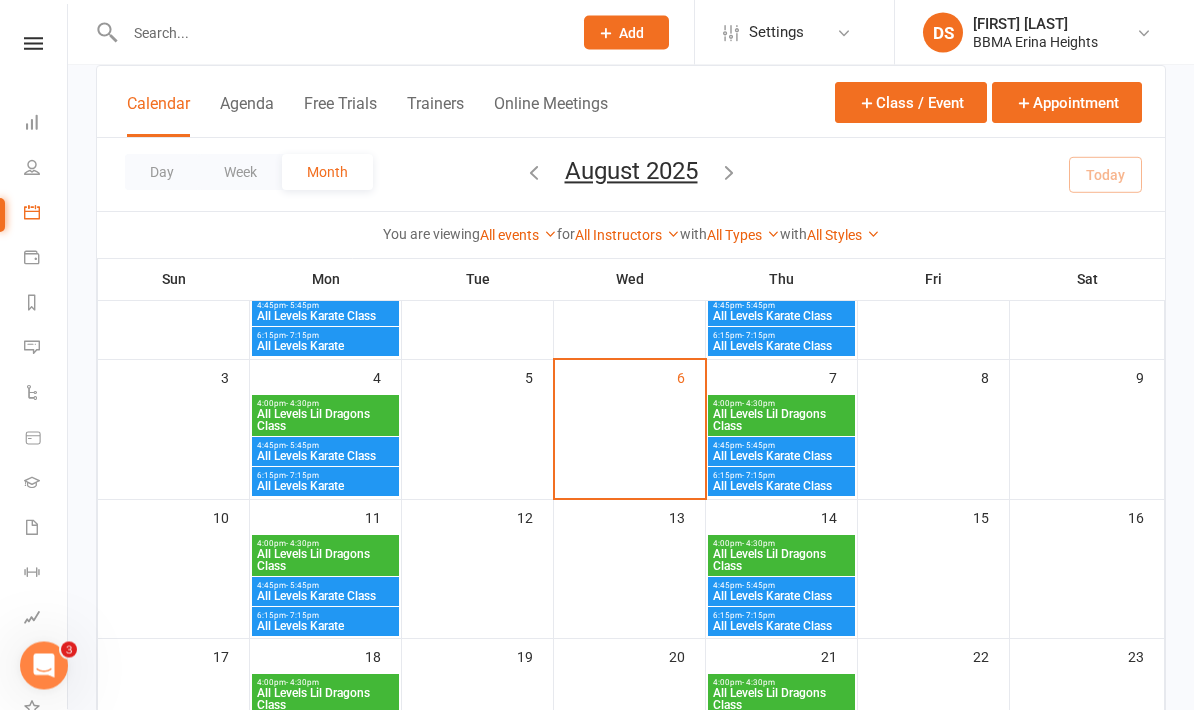 click on "All Levels Lil Dragons Class" at bounding box center [781, 421] 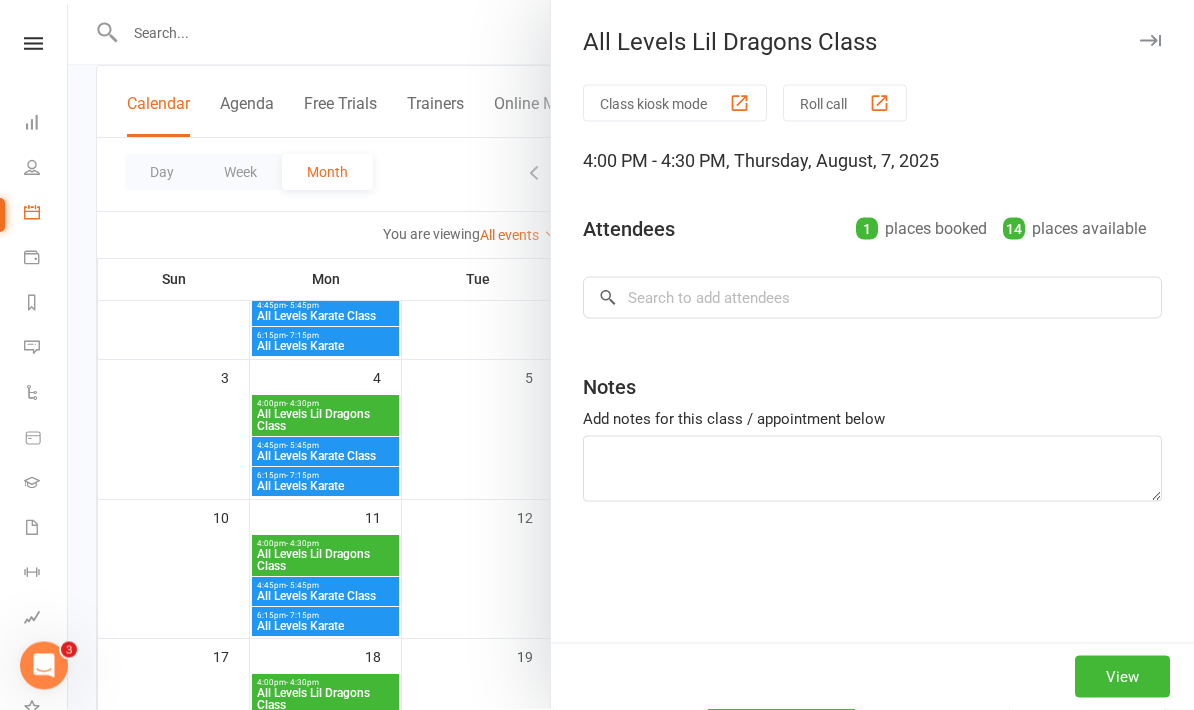 scroll, scrollTop: 205, scrollLeft: 0, axis: vertical 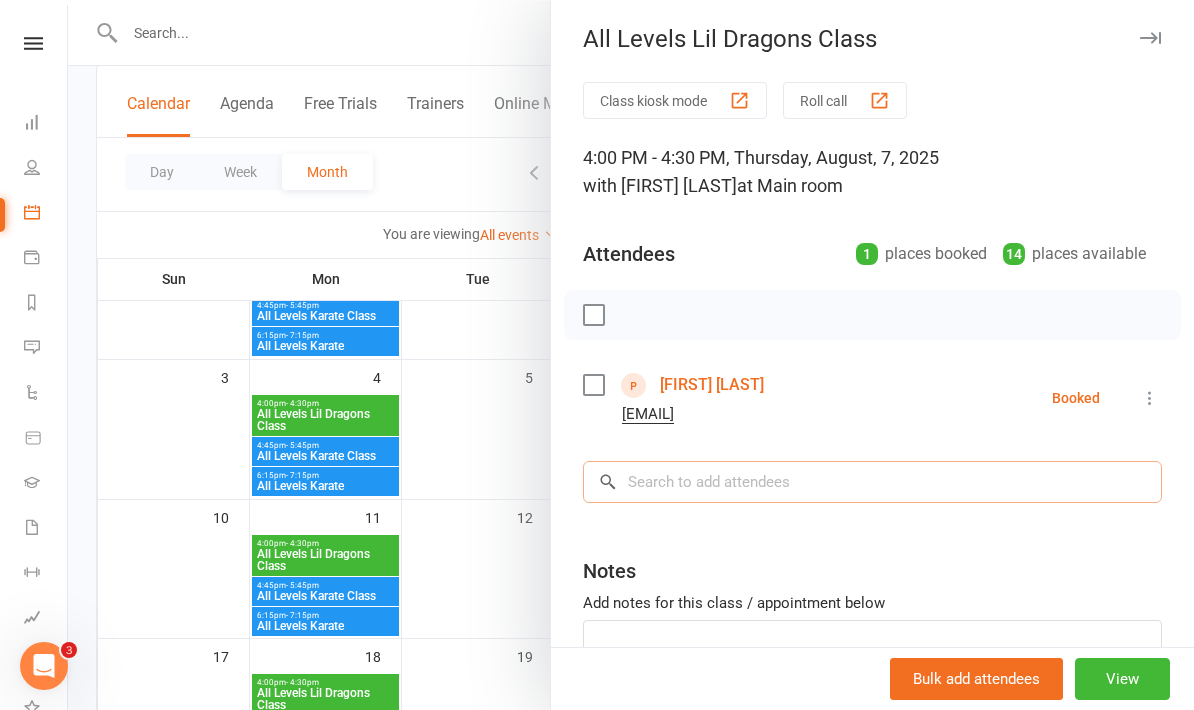 click at bounding box center [872, 482] 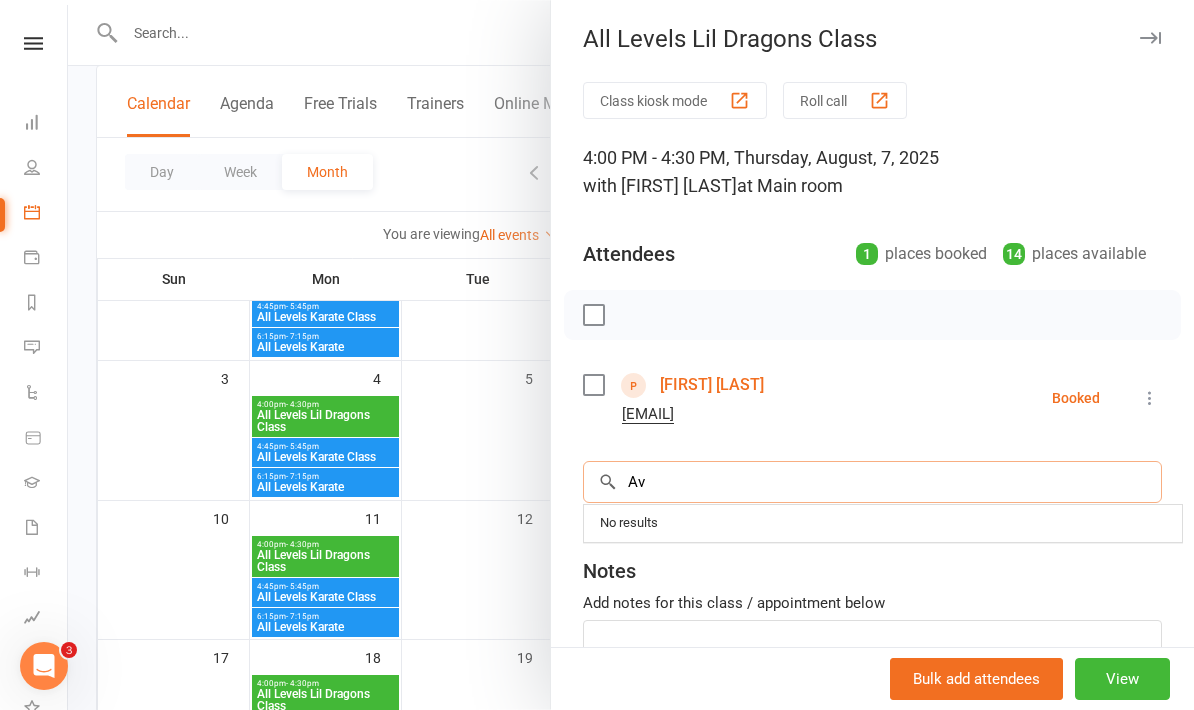 type on "A" 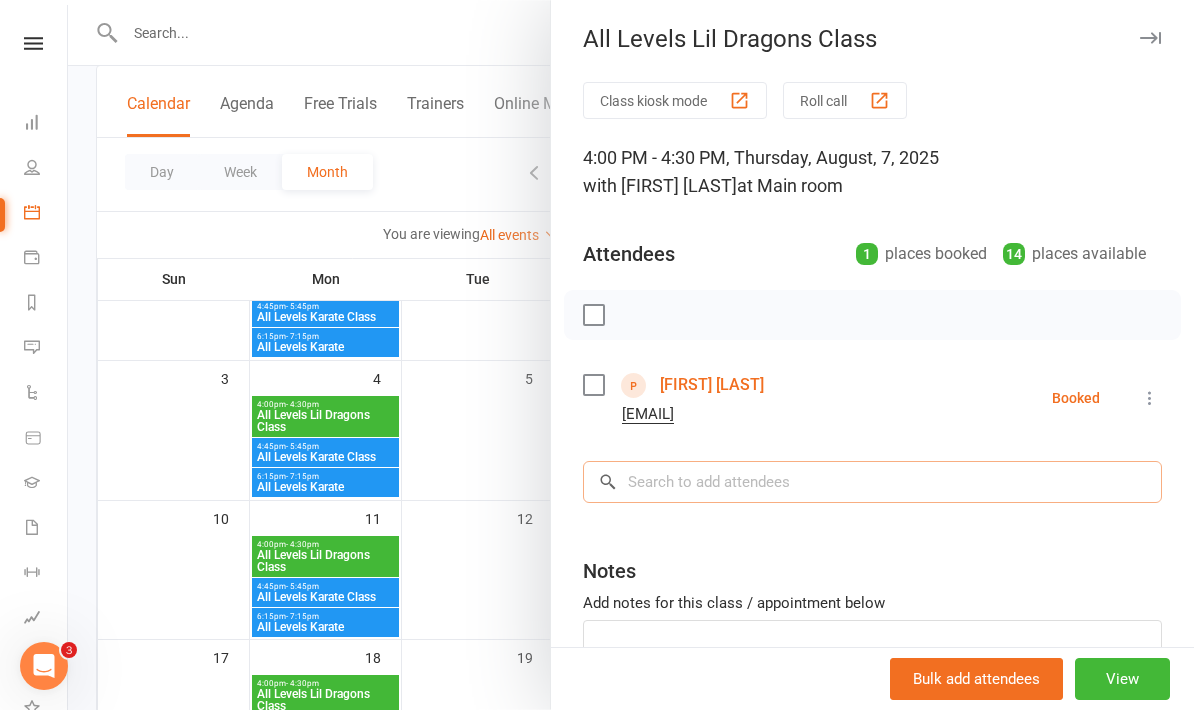 type on "A" 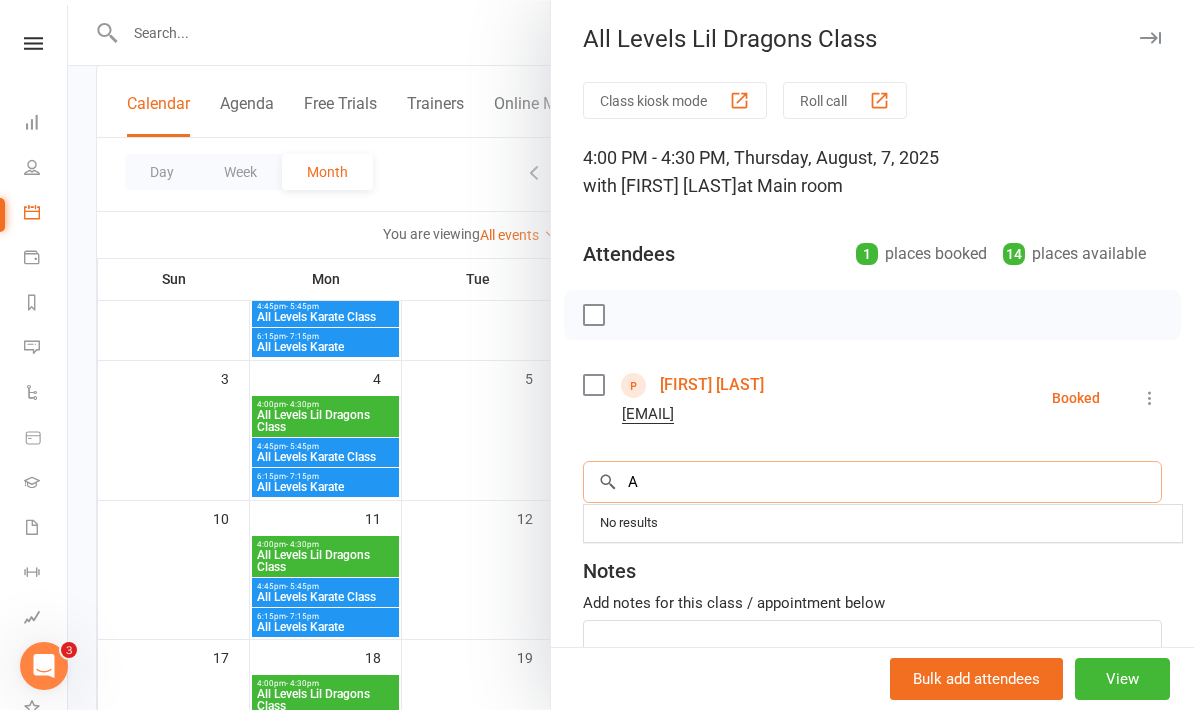 type 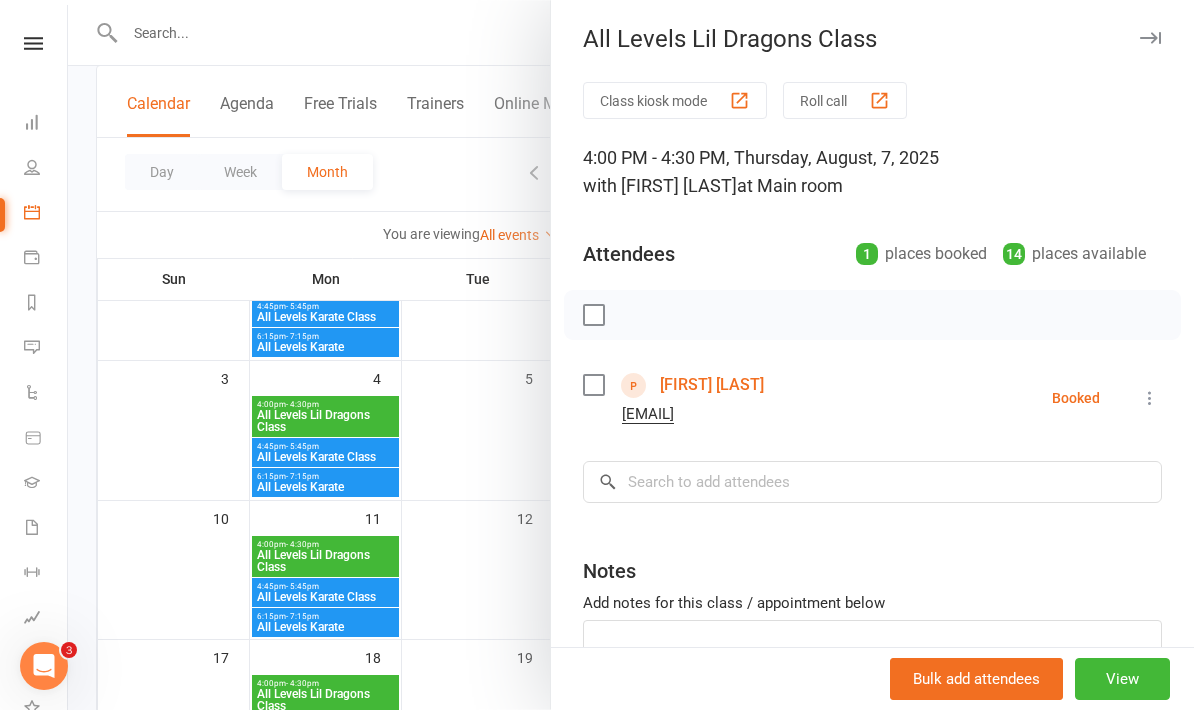 click at bounding box center [631, 355] 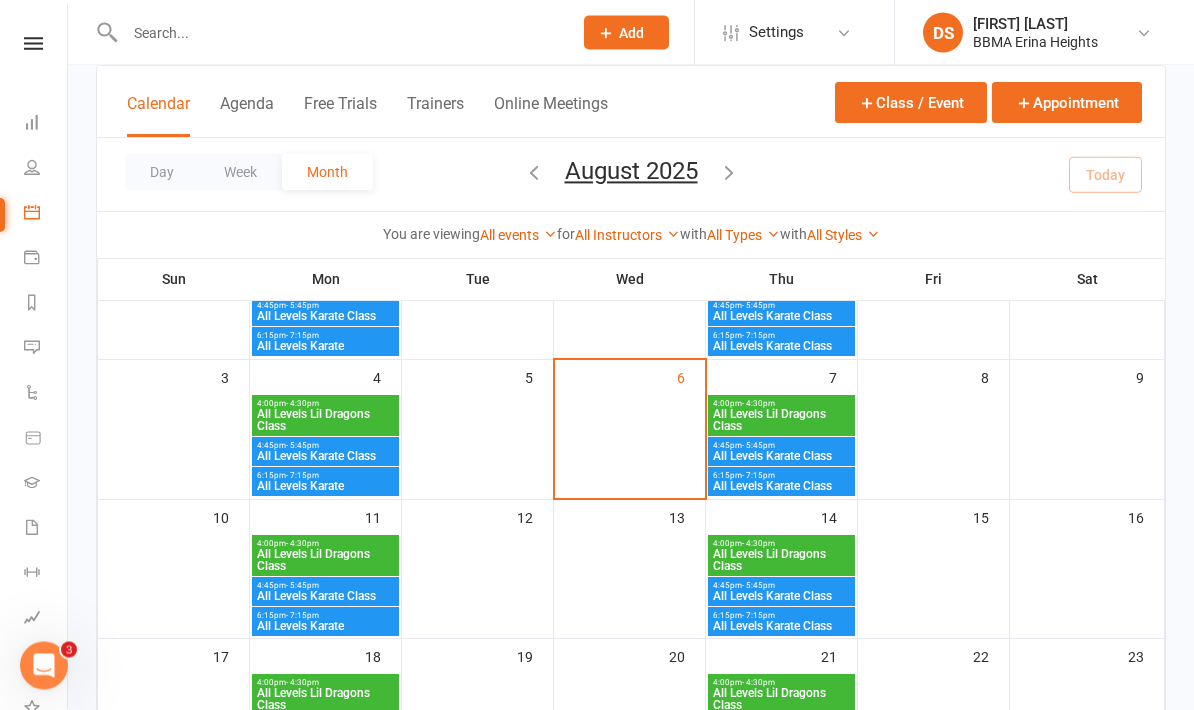 scroll, scrollTop: 205, scrollLeft: 0, axis: vertical 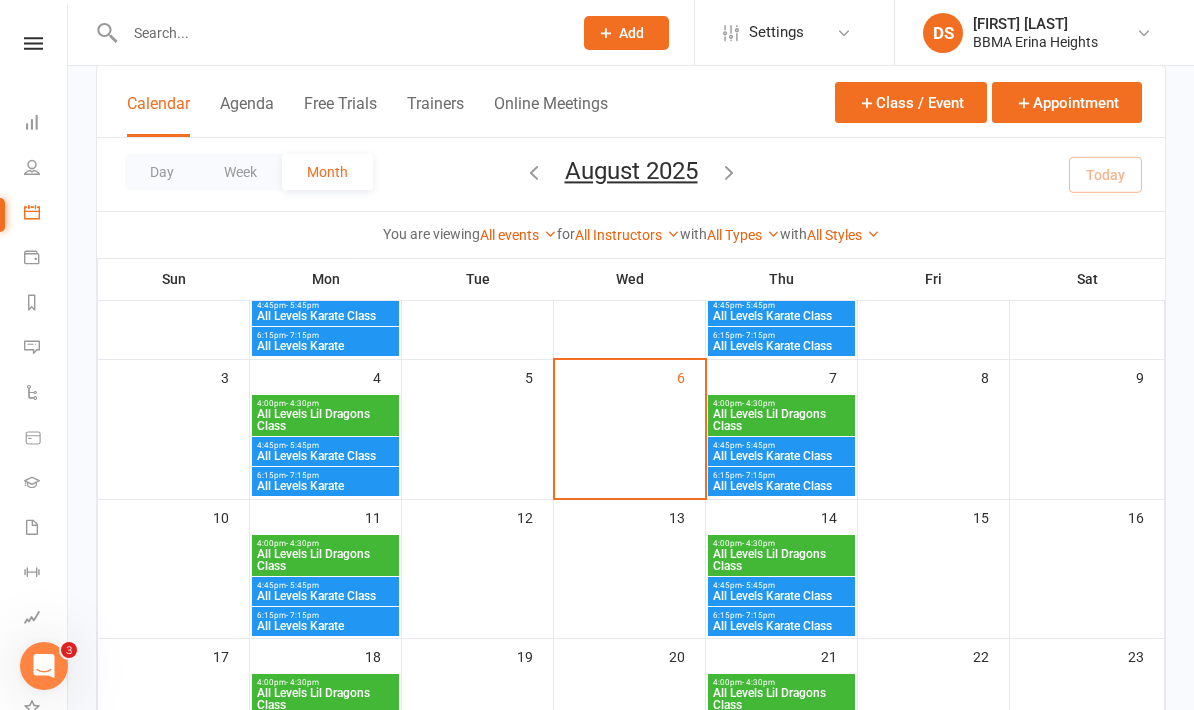 click on "All Levels Karate Class" at bounding box center [781, 456] 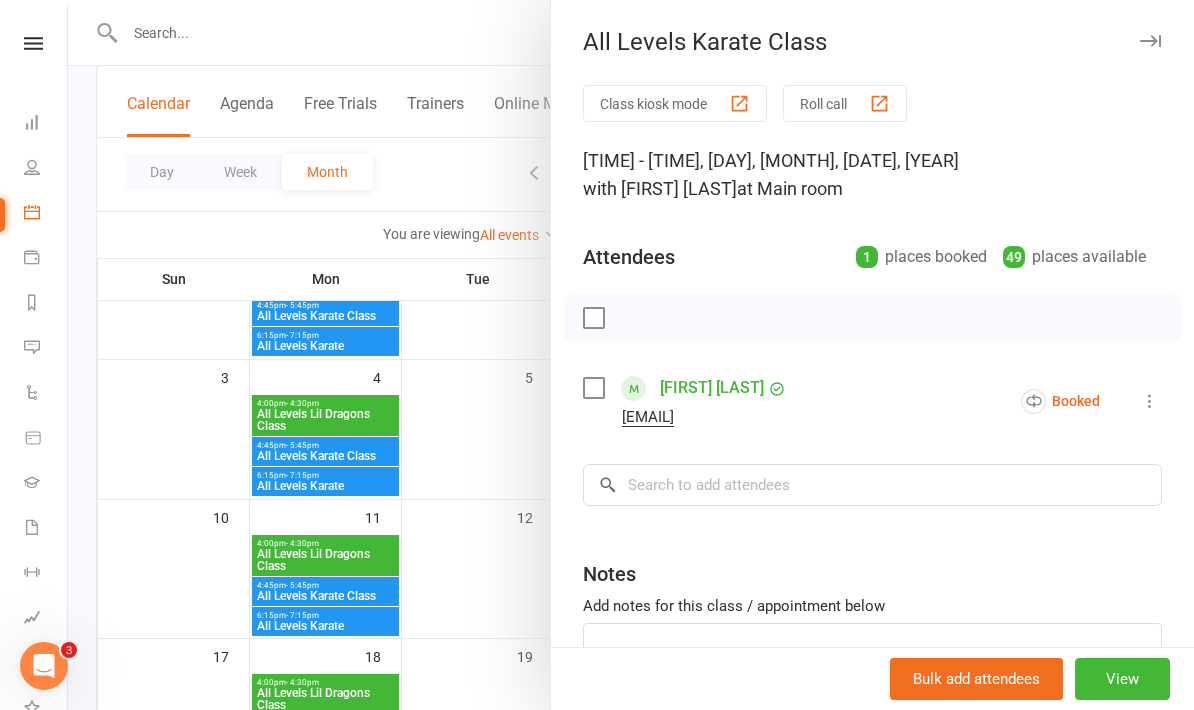 scroll, scrollTop: 1, scrollLeft: 0, axis: vertical 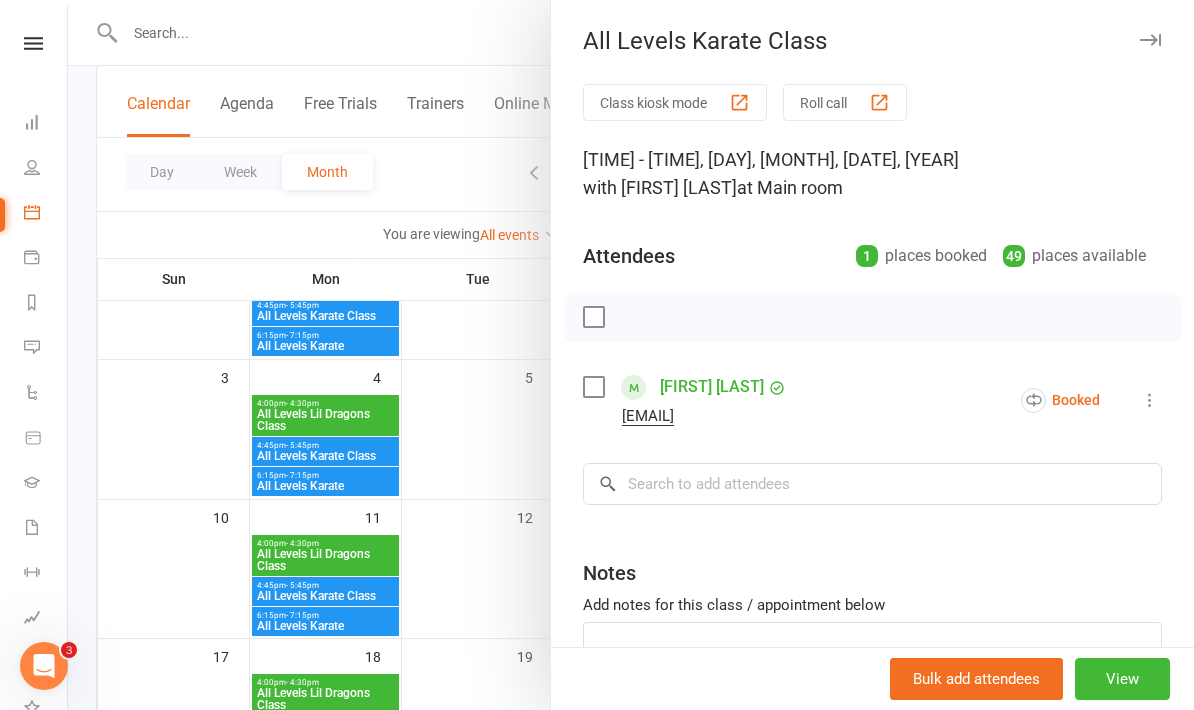 click at bounding box center (631, 355) 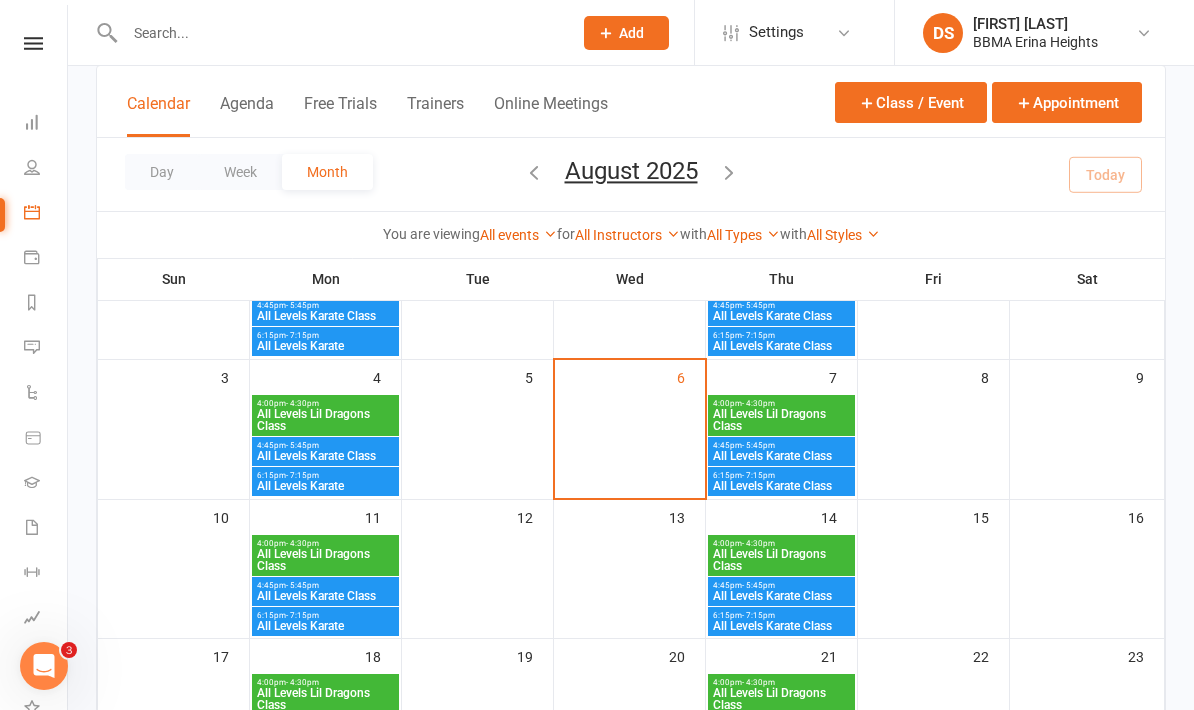 click on "All Levels Karate Class" at bounding box center [781, 486] 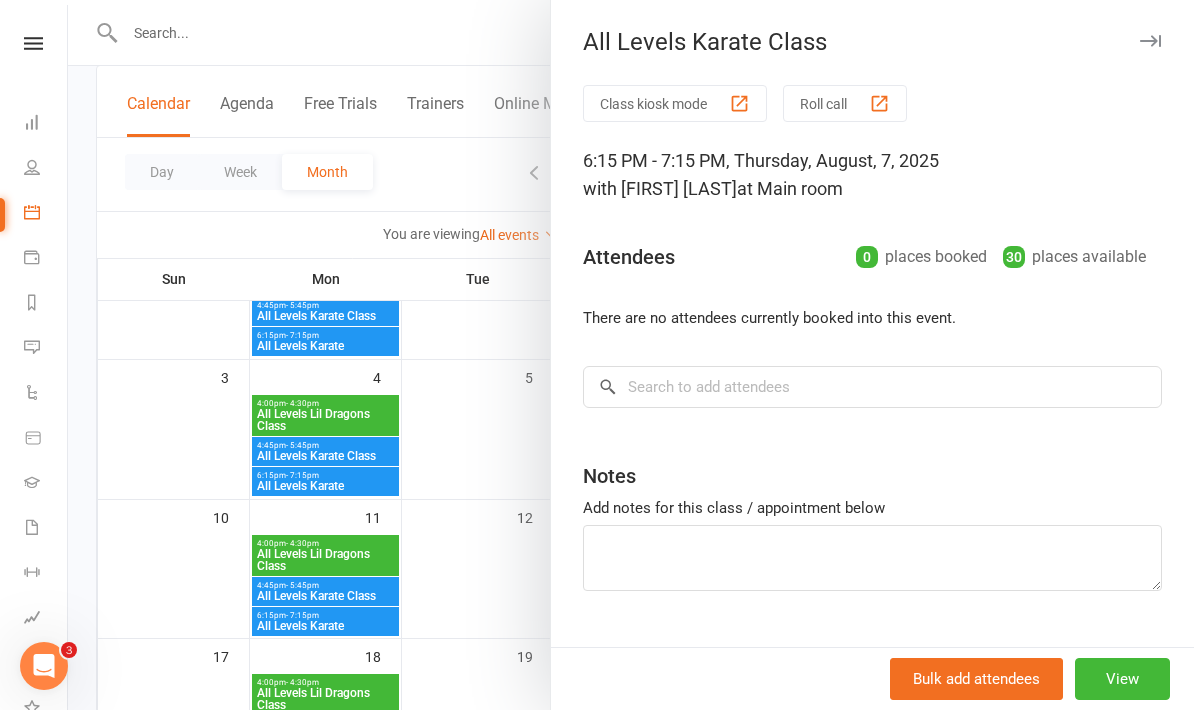 click at bounding box center [631, 355] 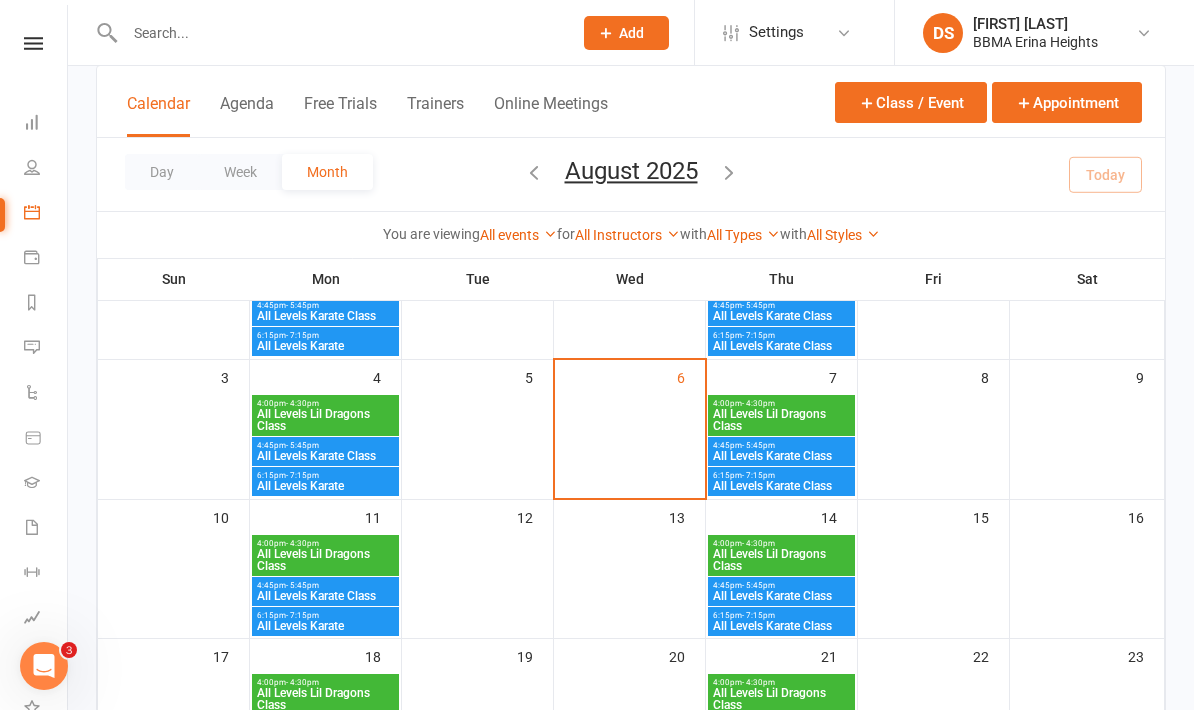 click on "All Levels Lil Dragons Class" at bounding box center (781, 420) 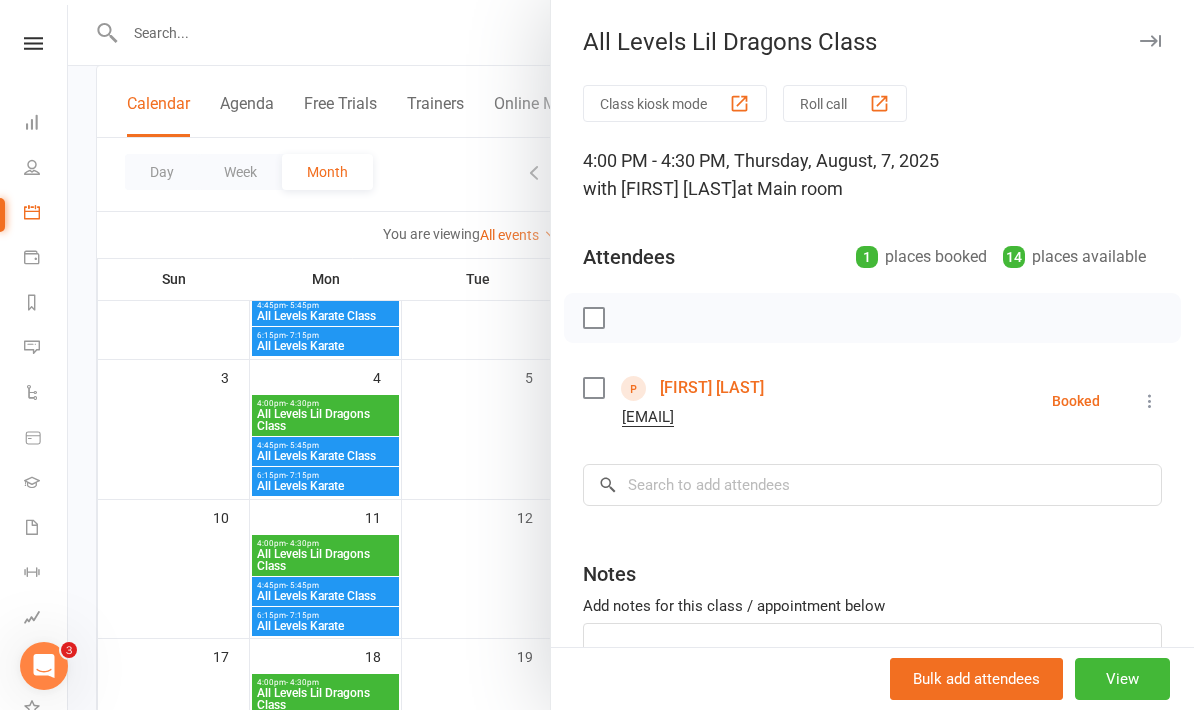 click at bounding box center (631, 355) 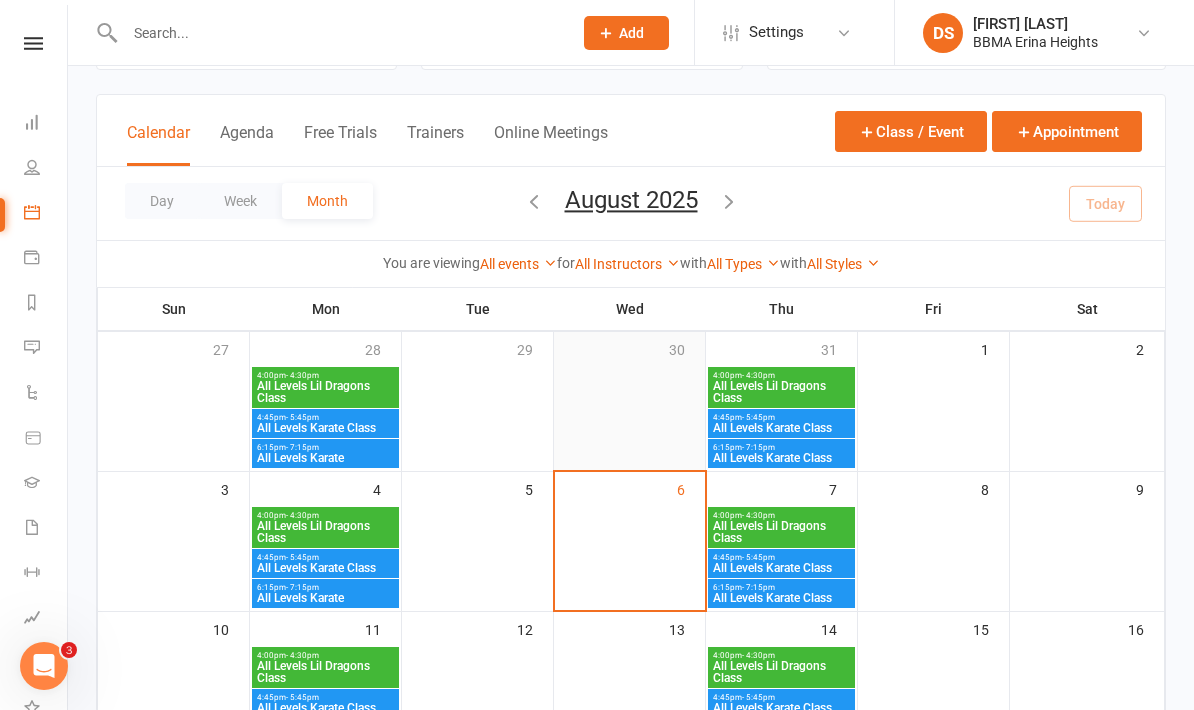 scroll, scrollTop: 64, scrollLeft: 0, axis: vertical 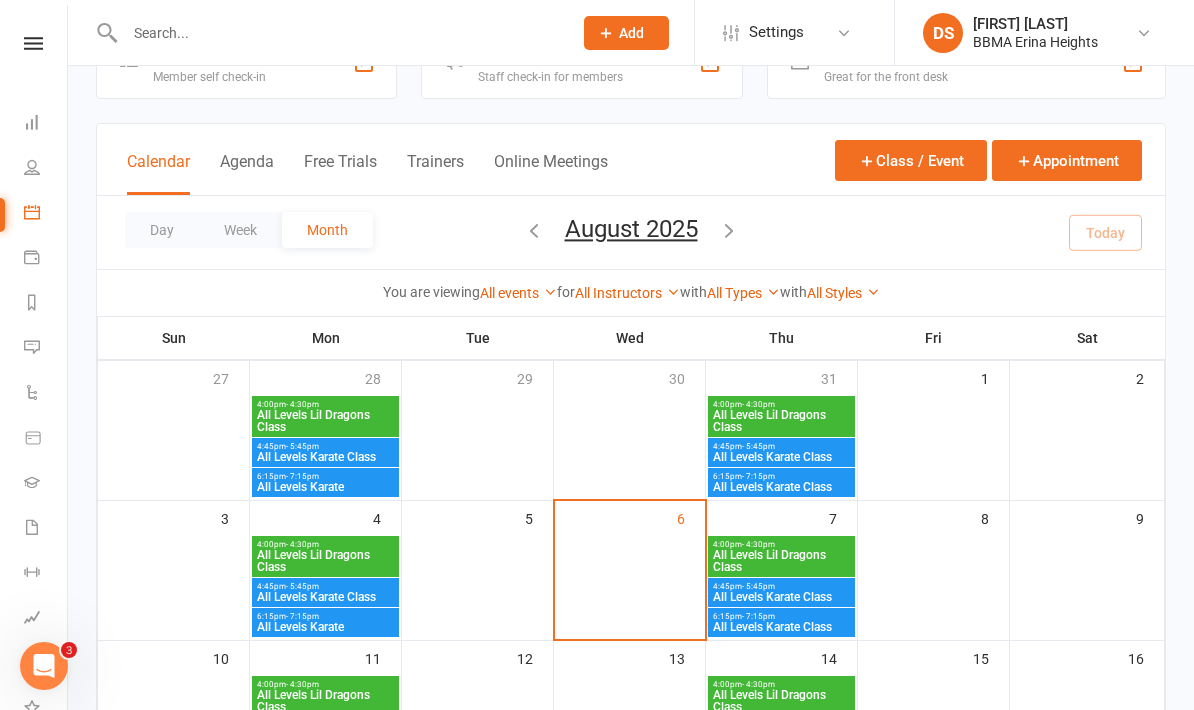 click on "All Levels Lil Dragons Class" at bounding box center (781, 421) 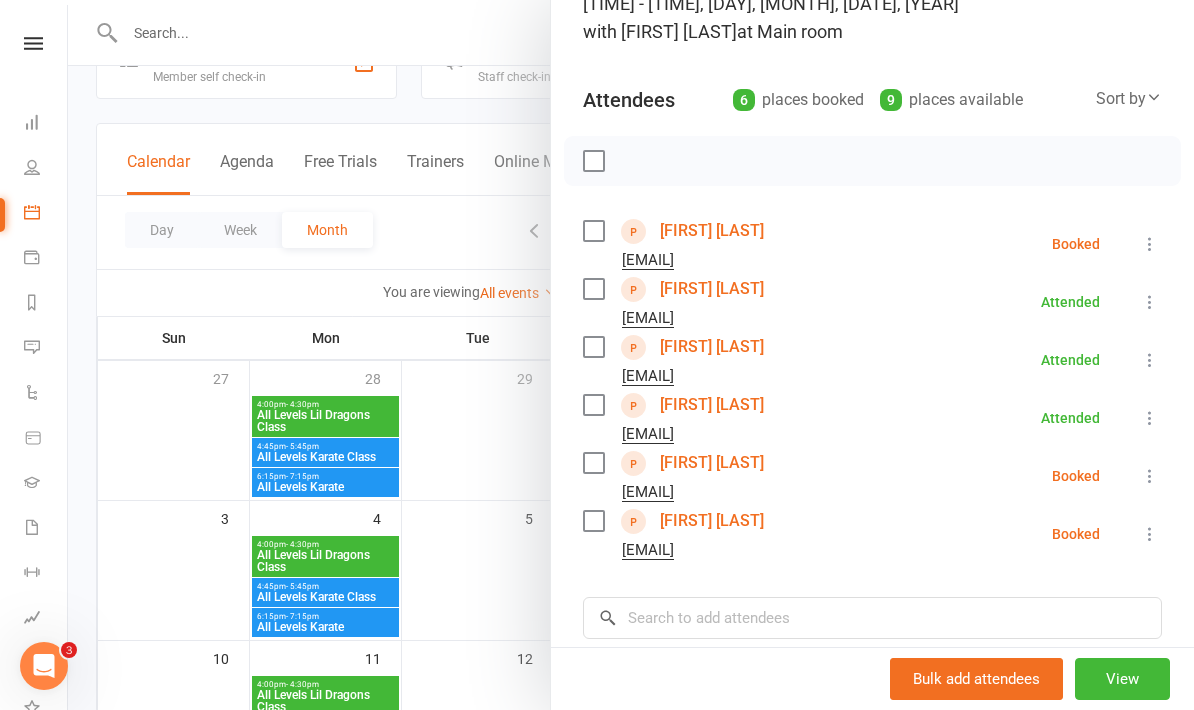 scroll, scrollTop: 162, scrollLeft: 0, axis: vertical 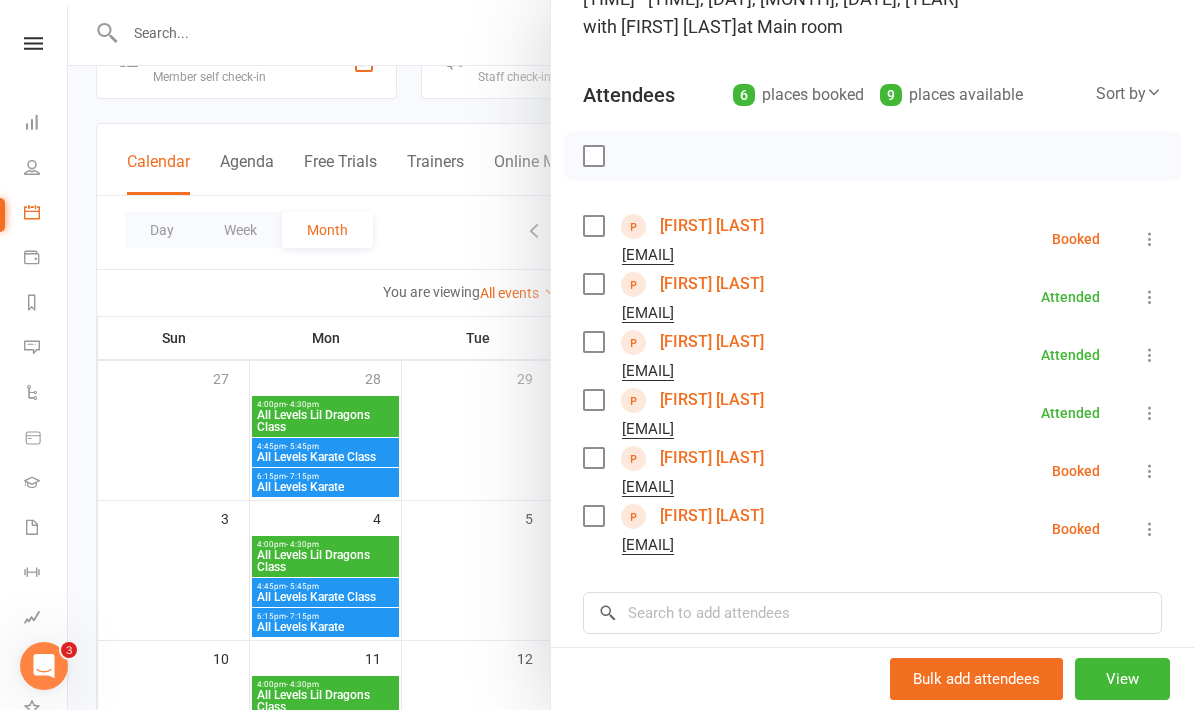 click at bounding box center (631, 355) 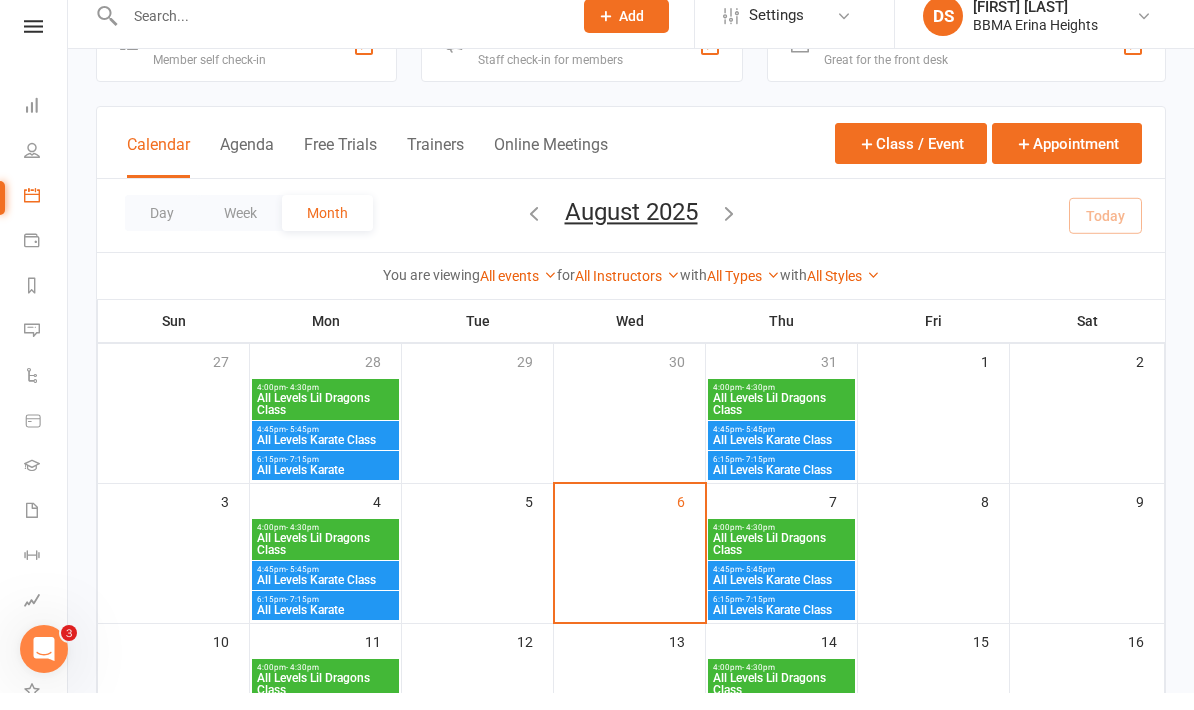 click on "All Levels Lil Dragons Class" at bounding box center (781, 561) 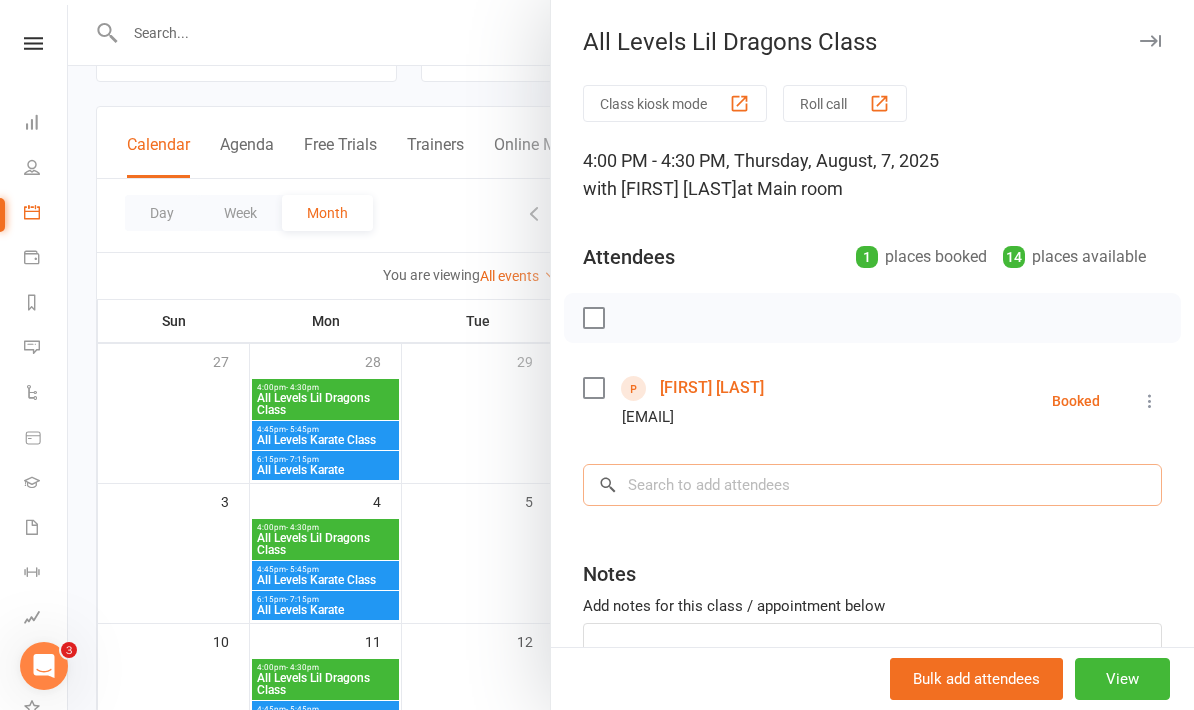 click at bounding box center (872, 485) 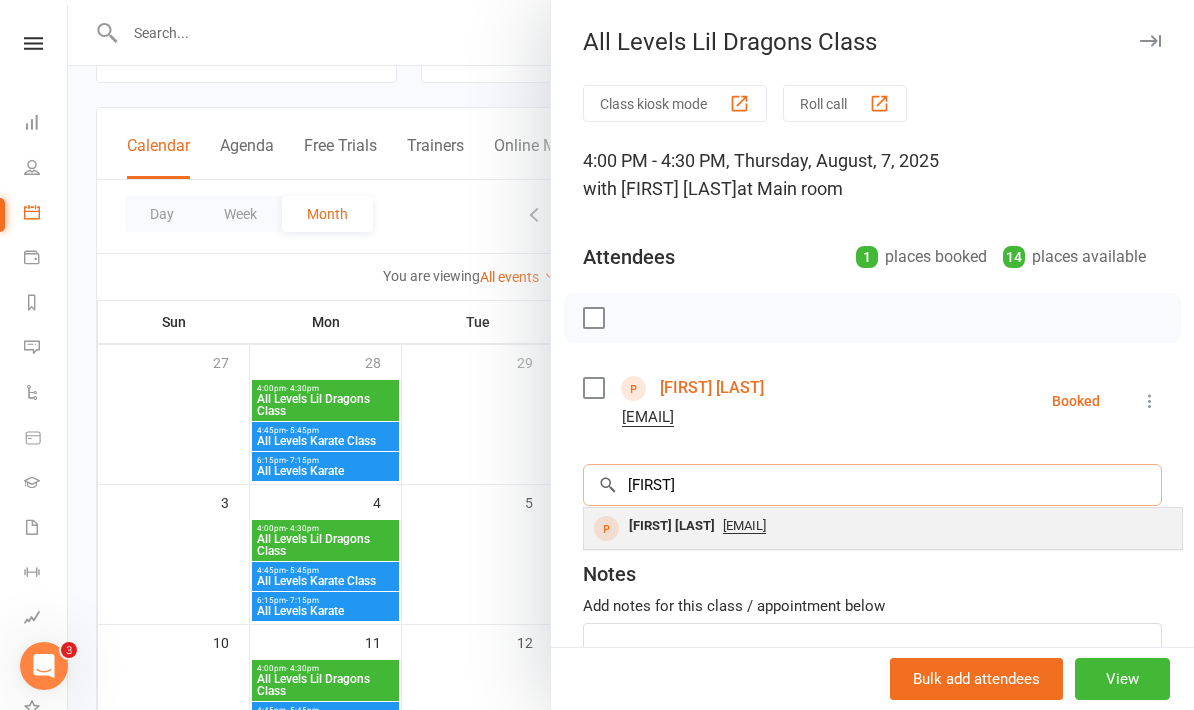 type on "[FIRST]" 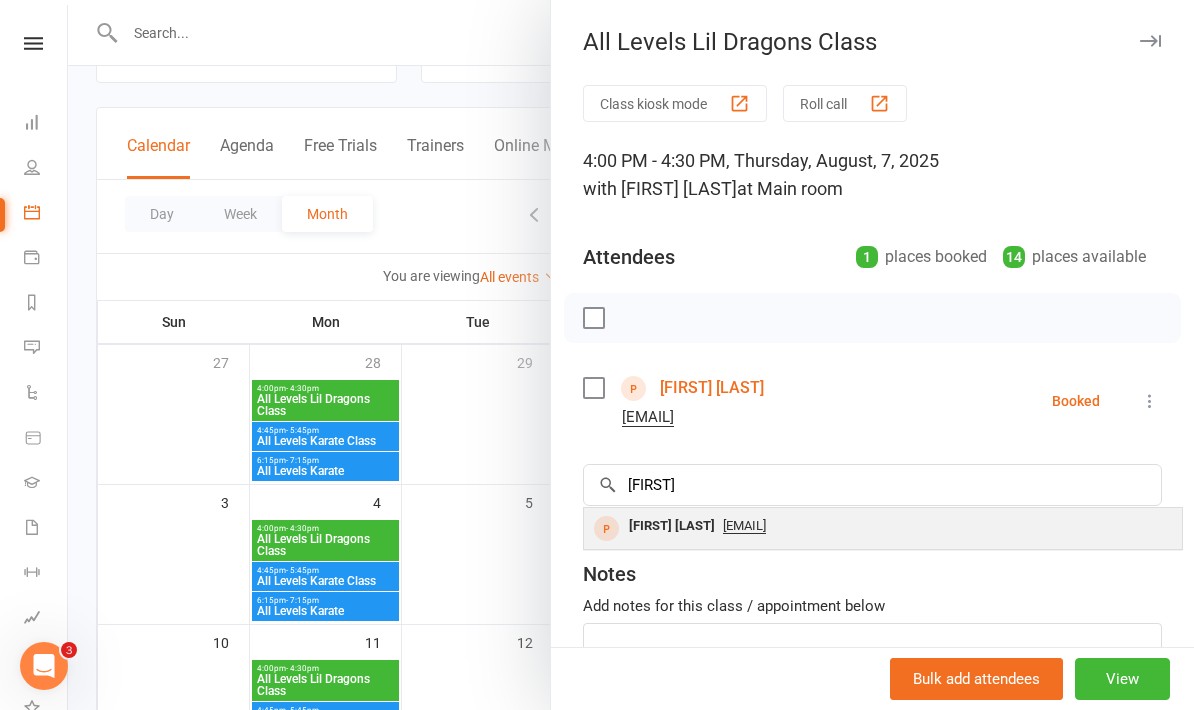 click on "[FIRST] [LAST]" at bounding box center [672, 526] 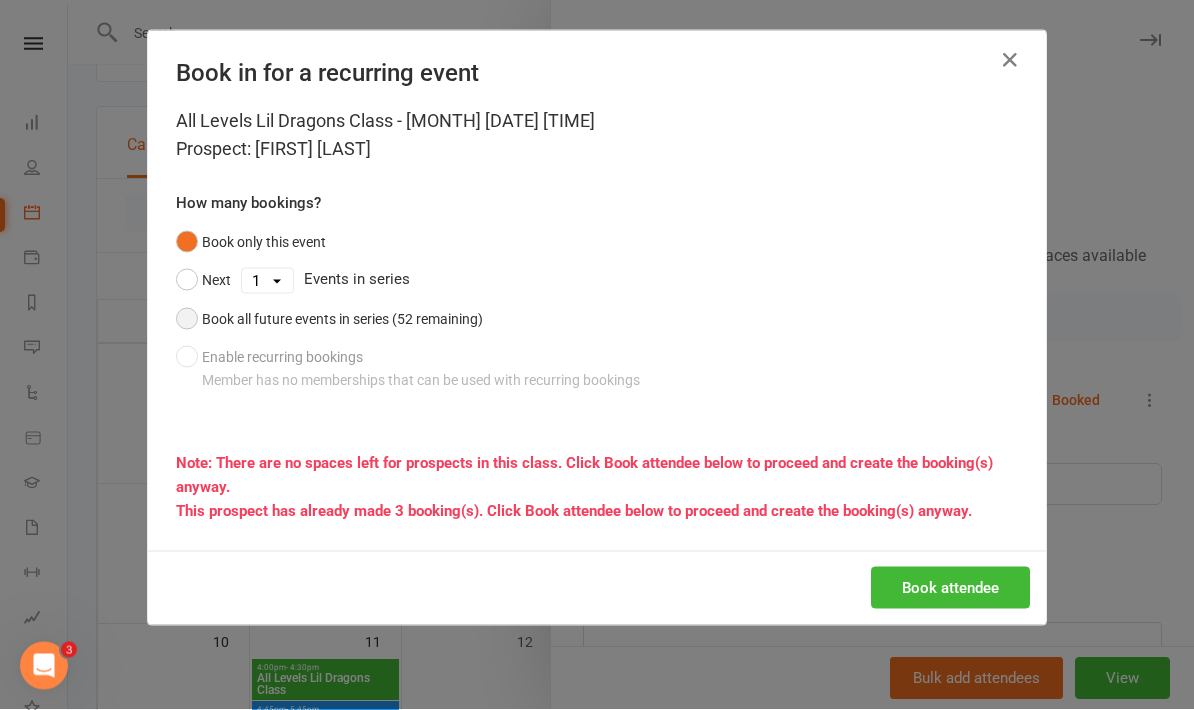click on "Book all future events in series (52 remaining)" at bounding box center [329, 319] 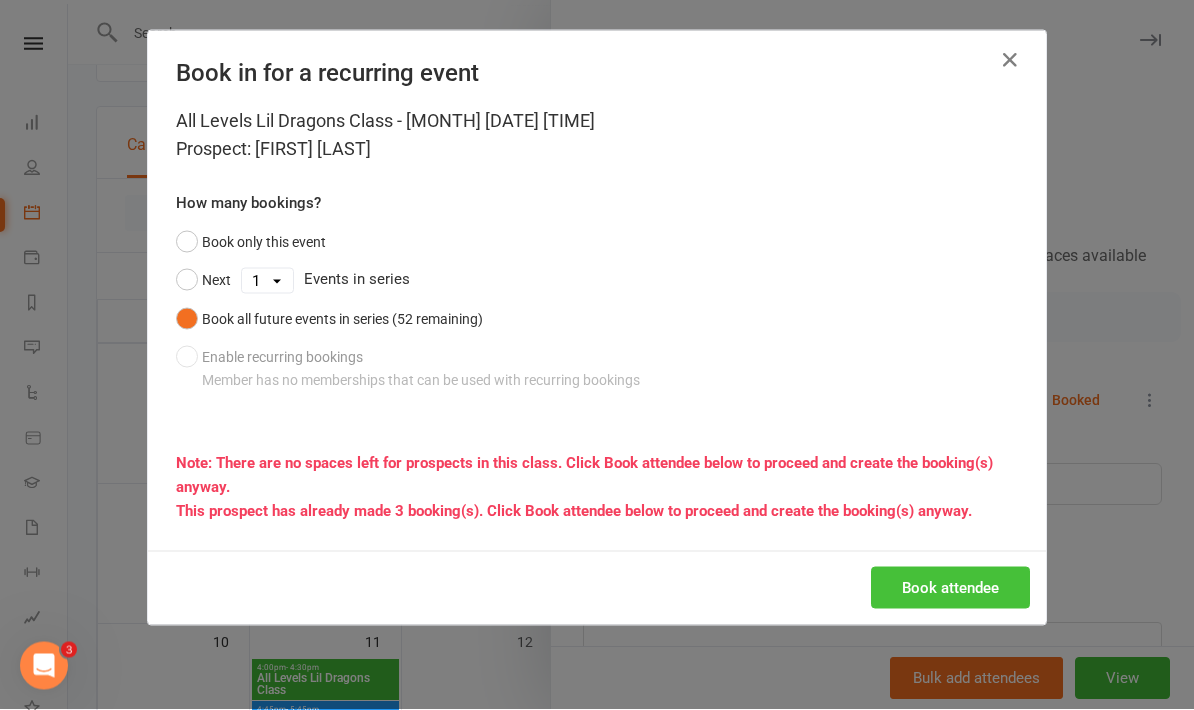 click on "Book attendee" at bounding box center [950, 588] 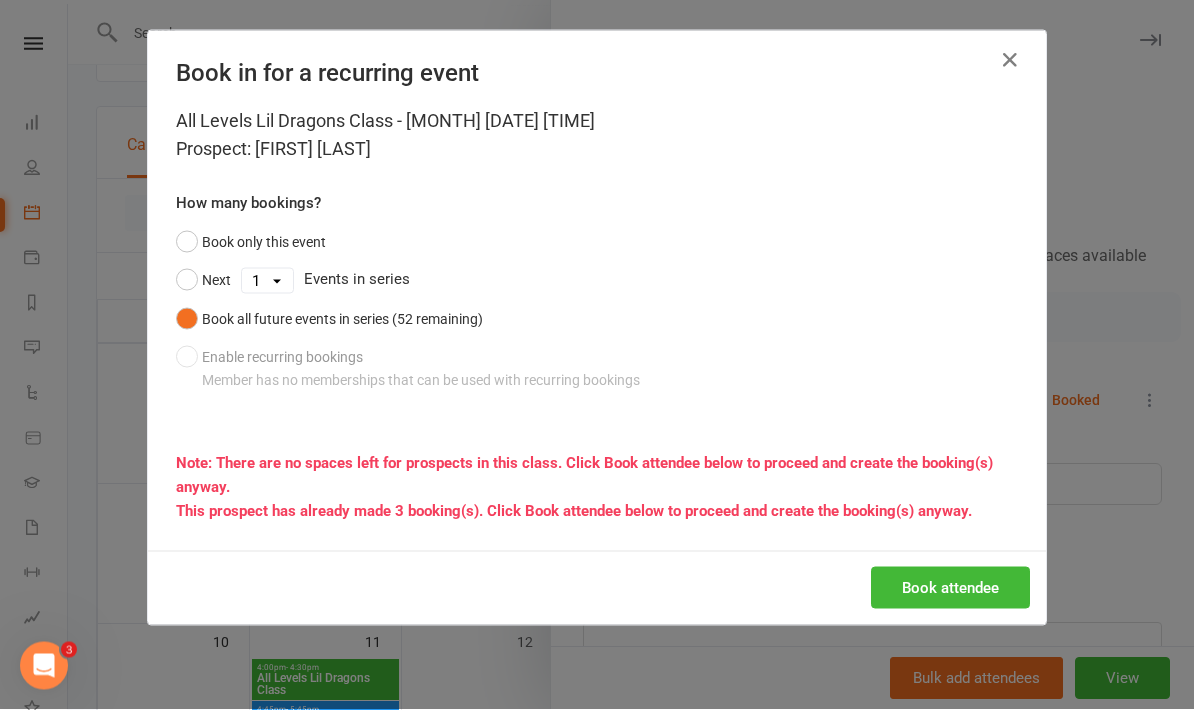 scroll, scrollTop: 81, scrollLeft: 0, axis: vertical 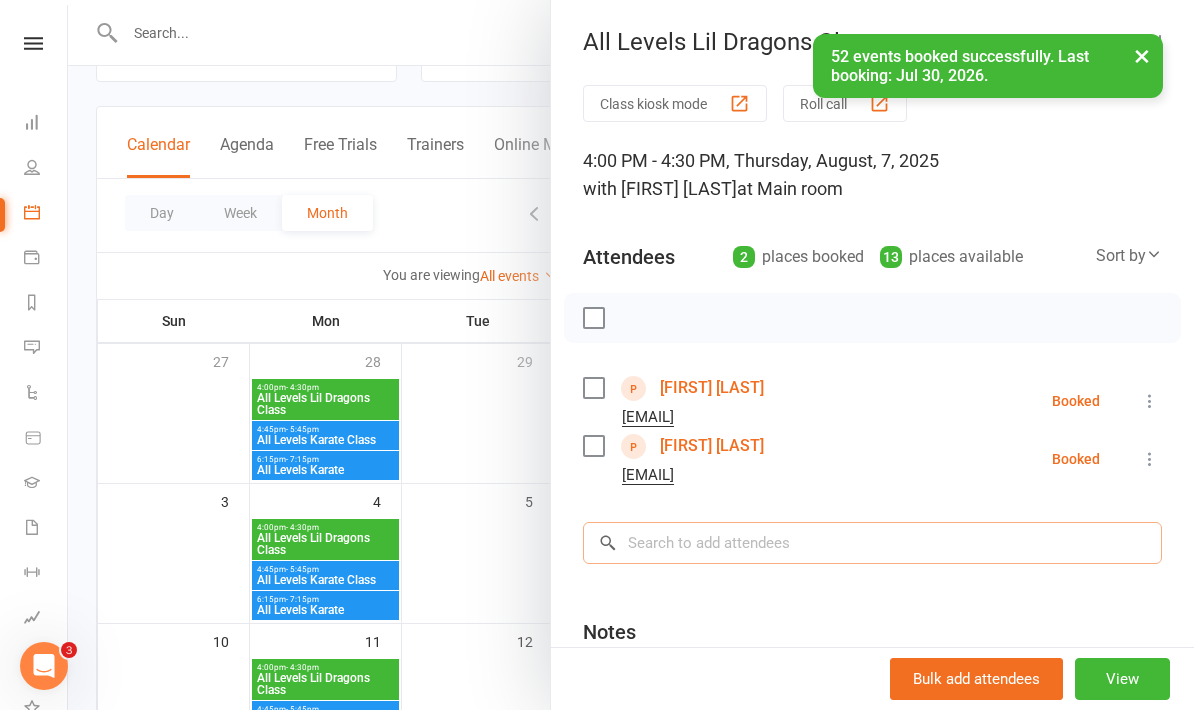 click at bounding box center (872, 543) 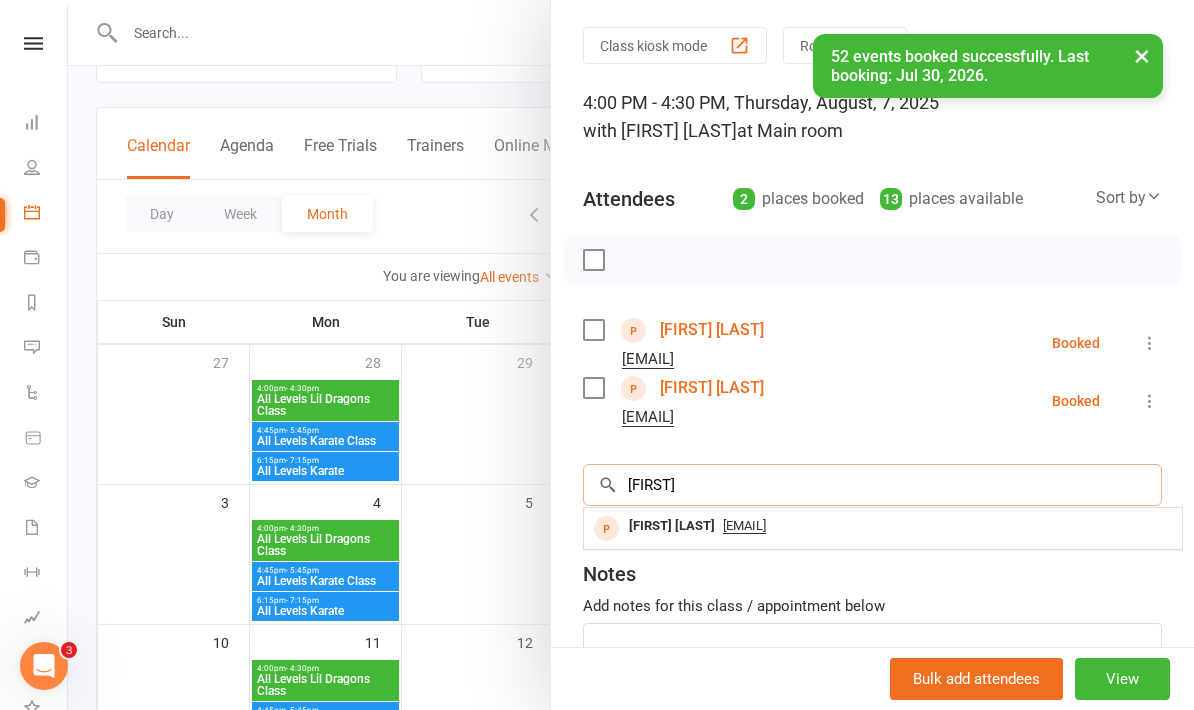 scroll, scrollTop: 64, scrollLeft: 0, axis: vertical 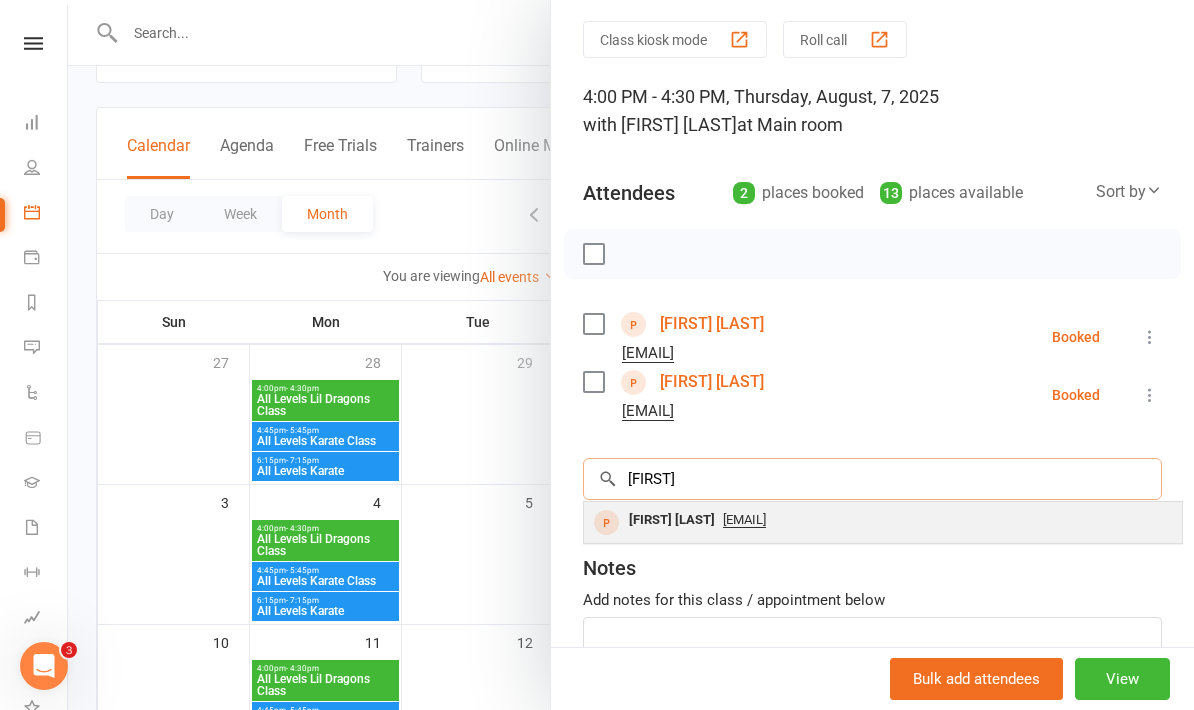type on "[FIRST]" 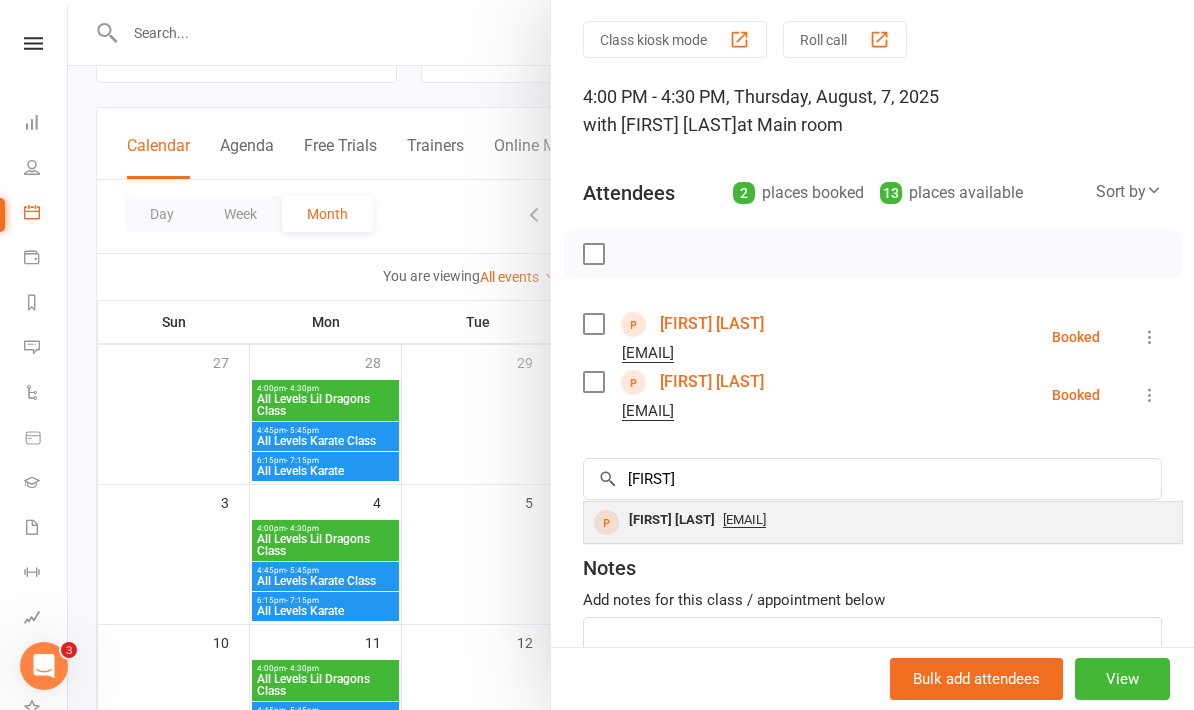 click on "[FIRST] [LAST]" at bounding box center (672, 520) 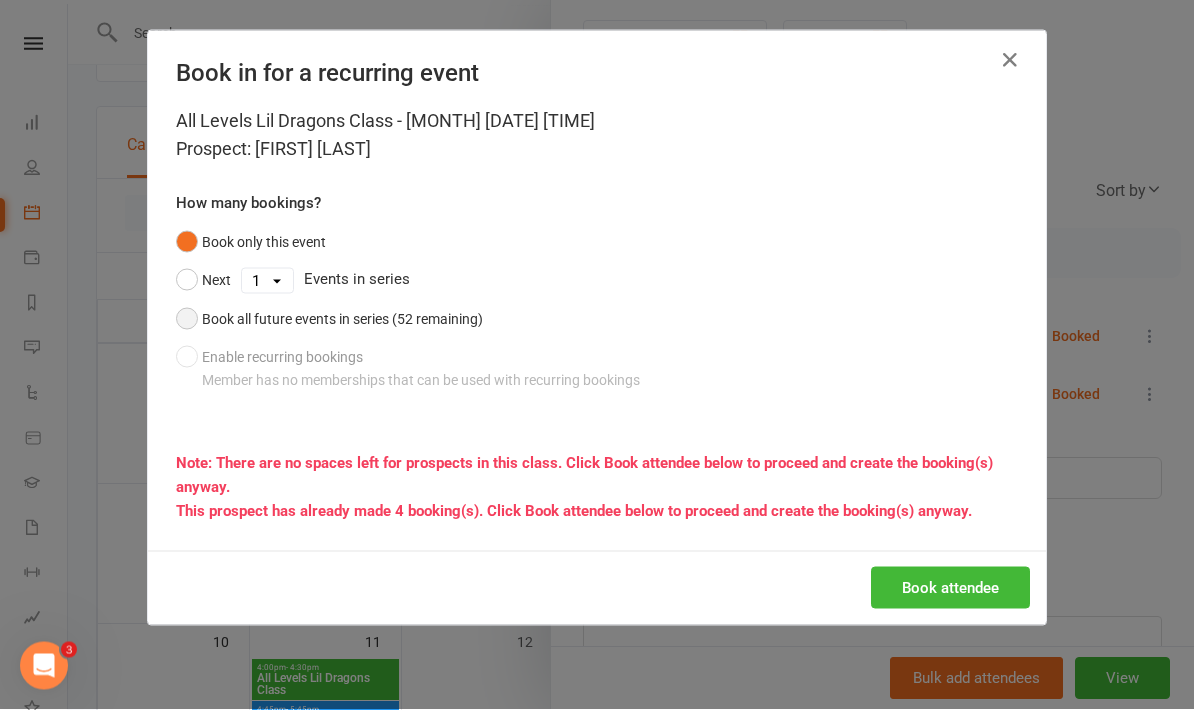 click on "Book all future events in series (52 remaining)" at bounding box center (329, 319) 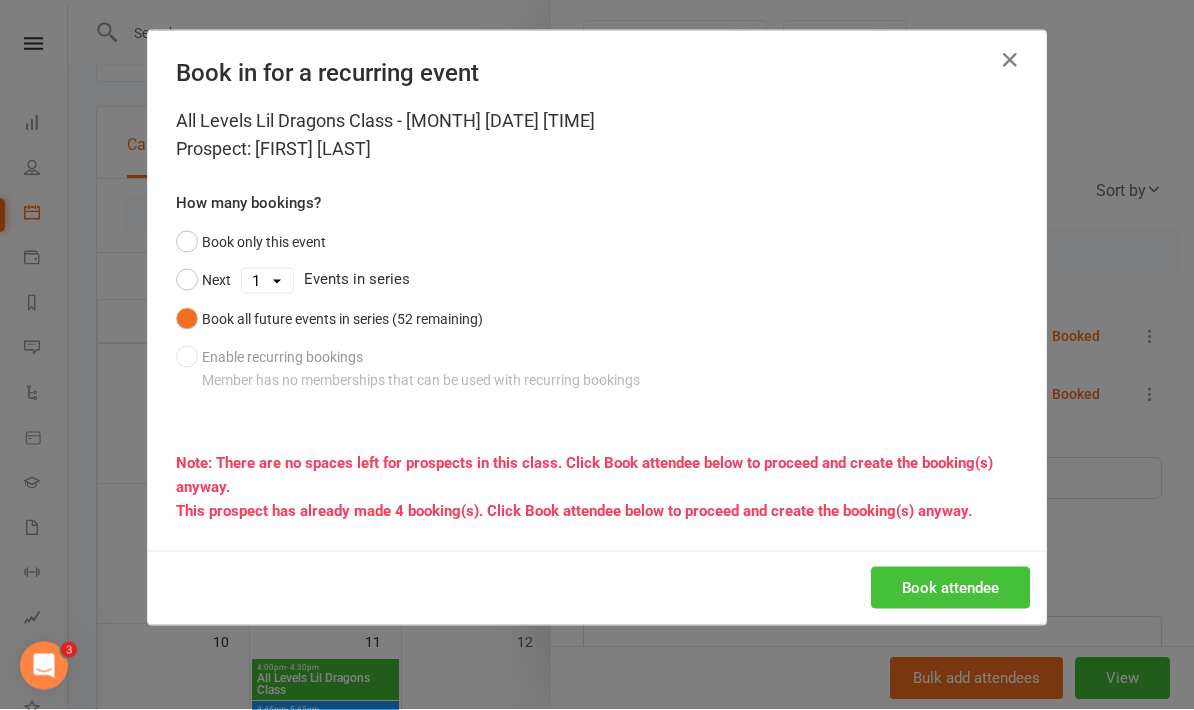 click on "Book attendee" at bounding box center (950, 588) 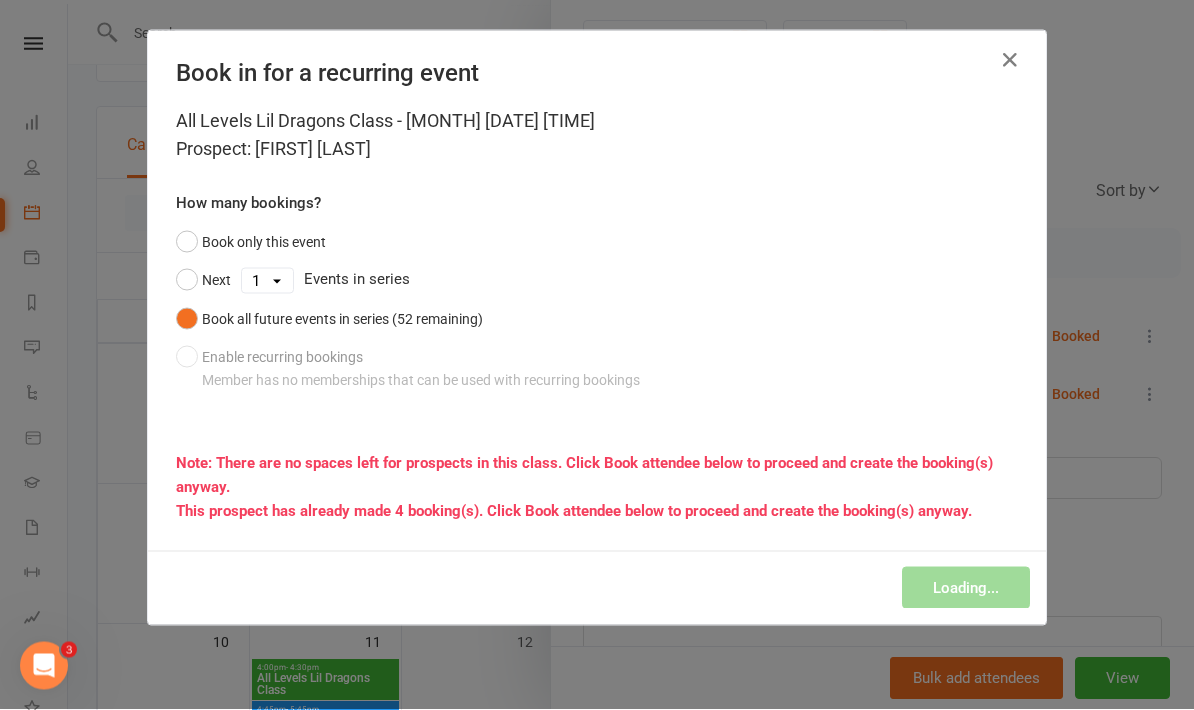 scroll, scrollTop: 81, scrollLeft: 0, axis: vertical 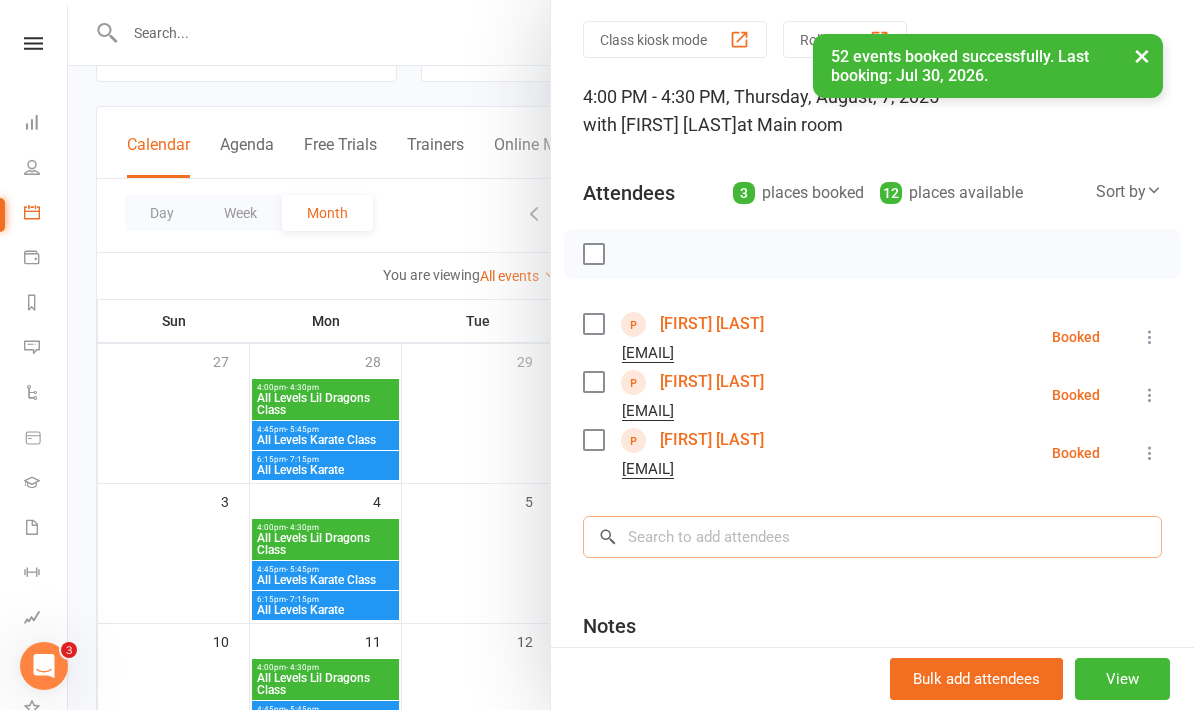 click at bounding box center (872, 537) 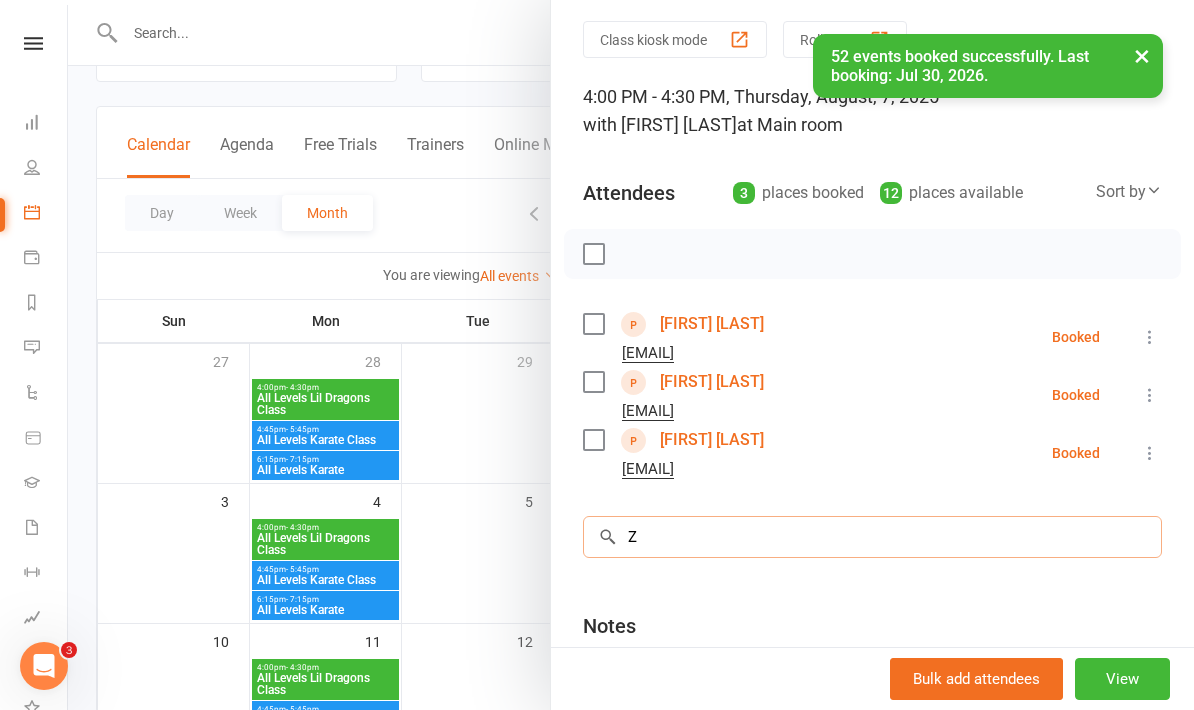 scroll, scrollTop: 80, scrollLeft: 0, axis: vertical 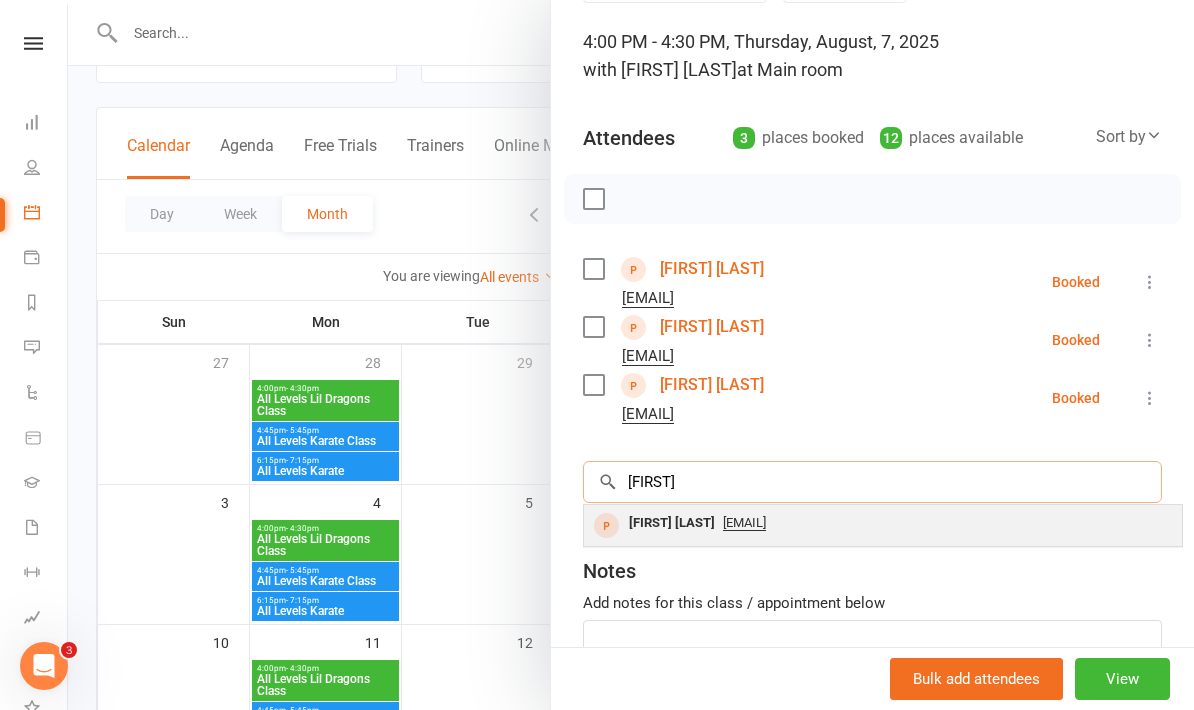 type on "[FIRST]" 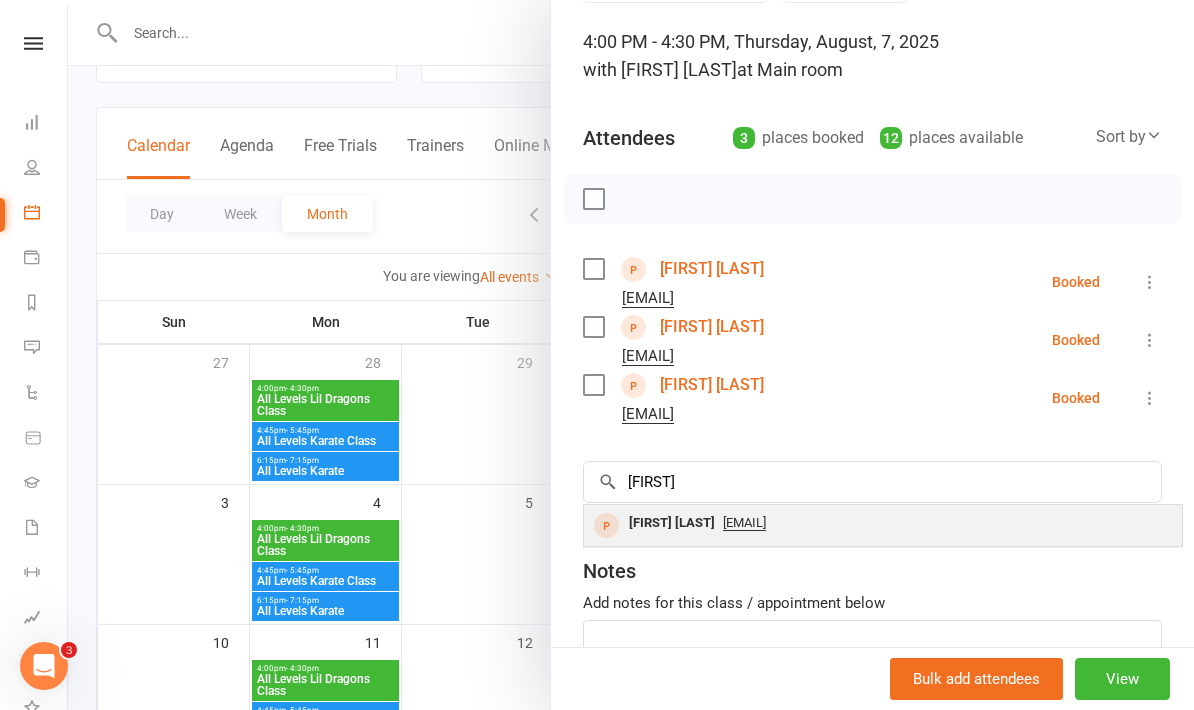 click on "[FIRST] [LAST]" at bounding box center (672, 523) 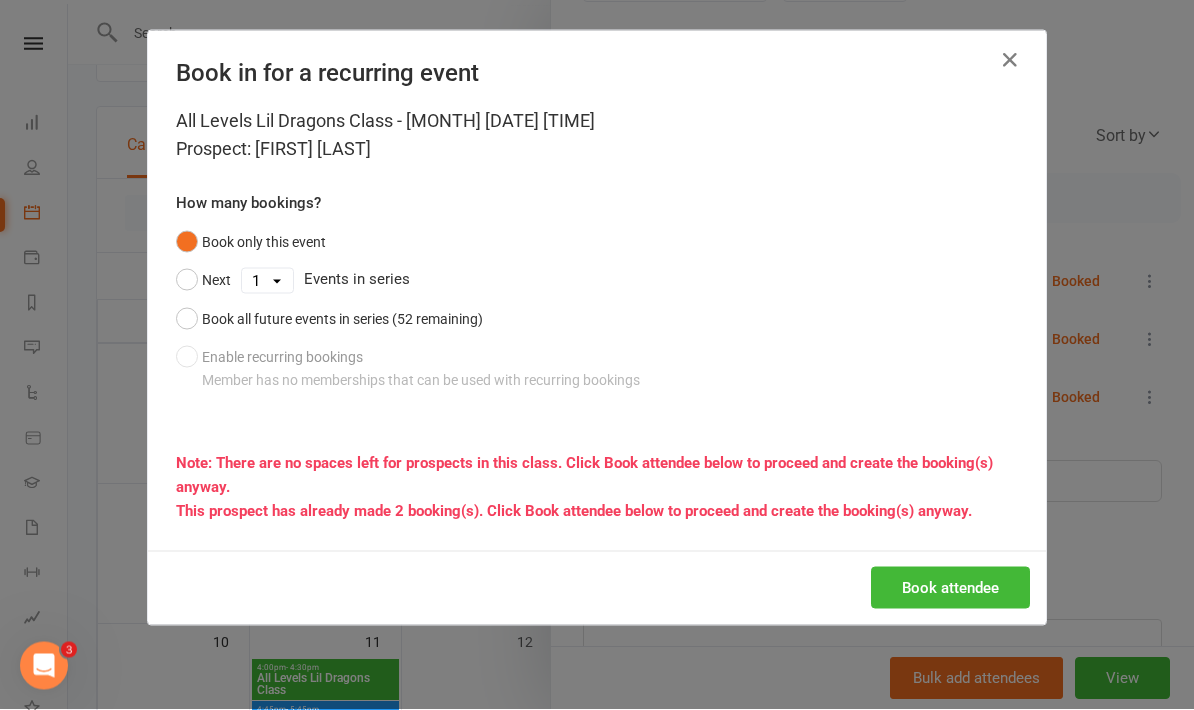 click on "All Levels Lil Dragons Class - [MONTH] [DATE] [TIME] Prospect: [FIRST] [LAST] How many bookings? Book only this event Next 1 2 3 4 5 6 7 8 9 10 11 12 13 14 15 16 17 18 19 20 21 22 23 24 25 26 27 28 29 30 31 32 33 34 35 36 37 38 39 40 41 42 43 44 45 46 47 48 49 50 51 52 Events in series Book all future events in series (52 remaining) Enable recurring bookings Member has no memberships that can be used with recurring bookings Note: There are no spaces left for prospects in this class. Click Book attendee below to proceed and create the booking(s) anyway. This prospect has already made 2 booking(s). Click Book attendee below to proceed and create the booking(s) anyway." at bounding box center (597, 329) 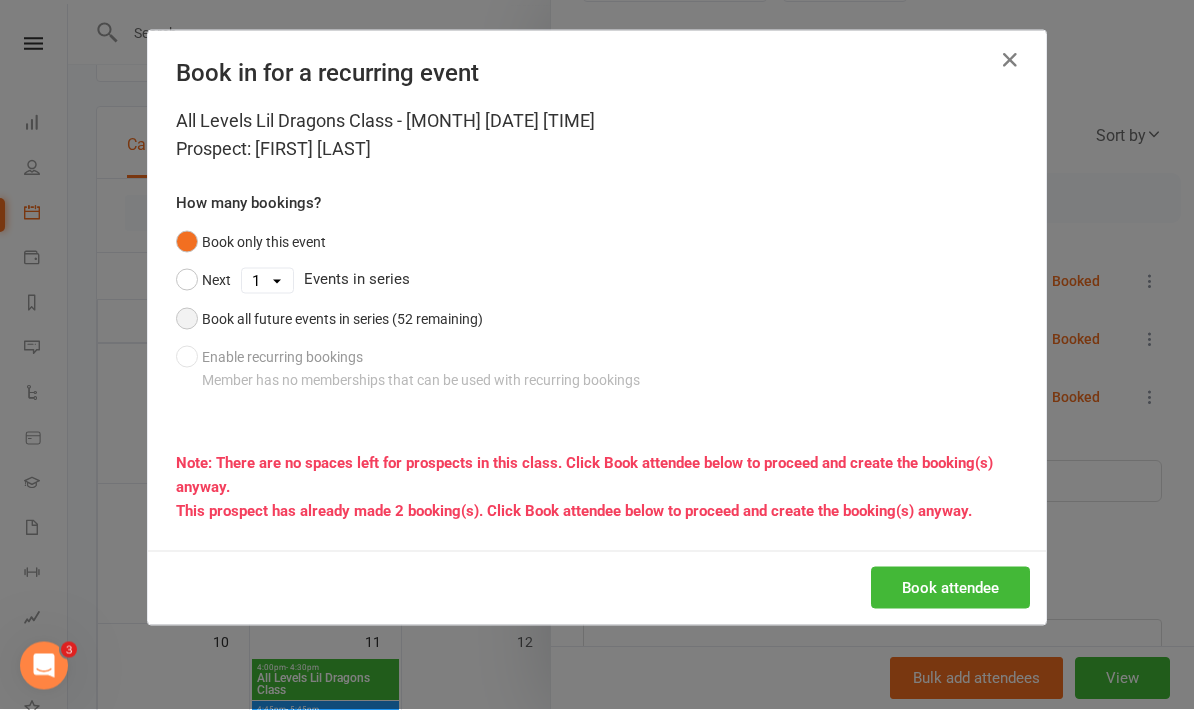 click on "Book all future events in series (52 remaining)" at bounding box center [329, 319] 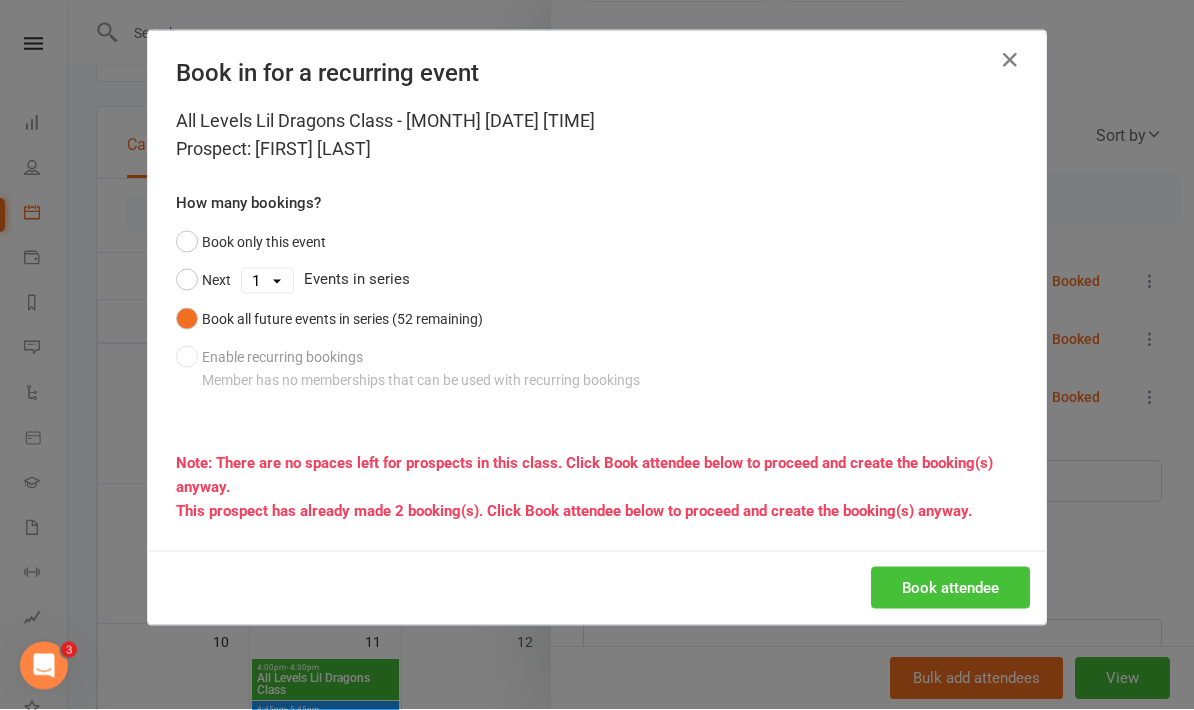 click on "Book attendee" at bounding box center (950, 588) 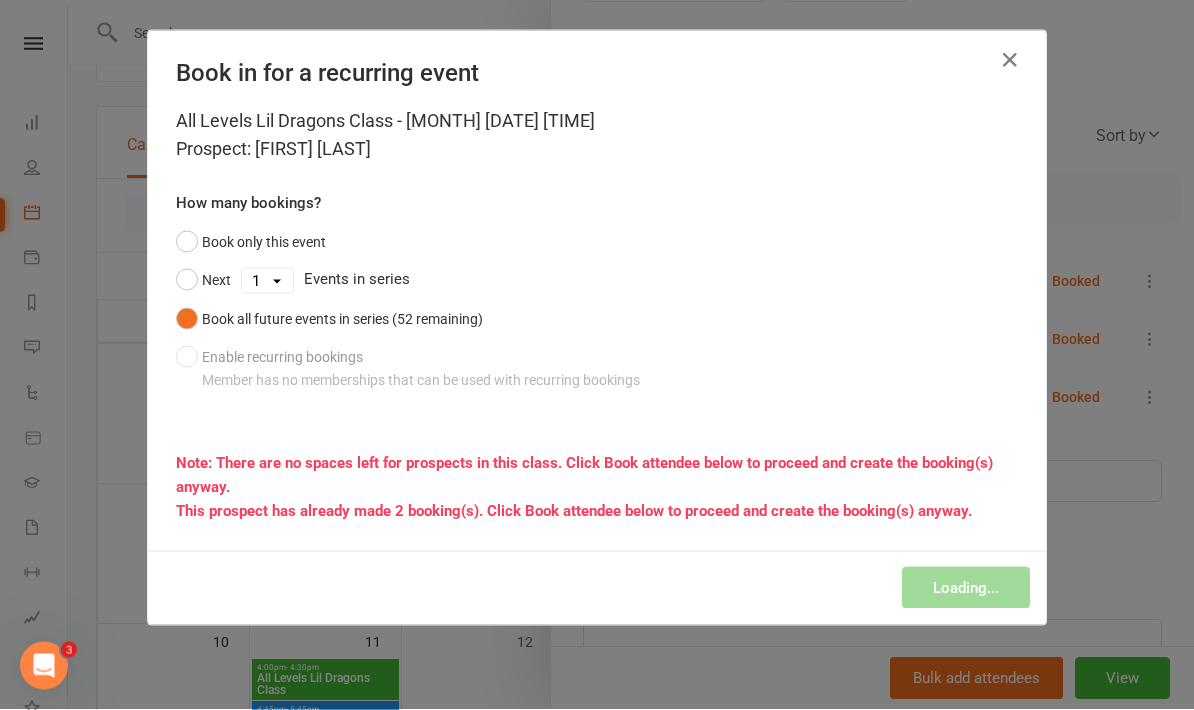 scroll, scrollTop: 81, scrollLeft: 0, axis: vertical 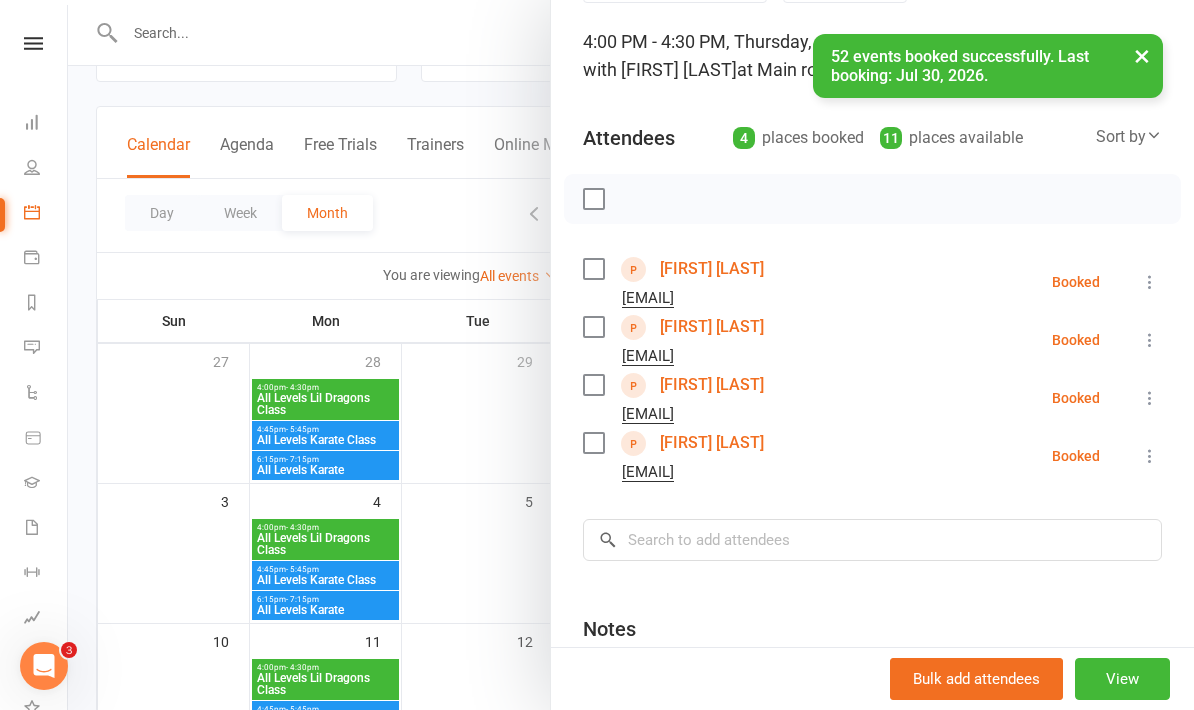 click at bounding box center [631, 355] 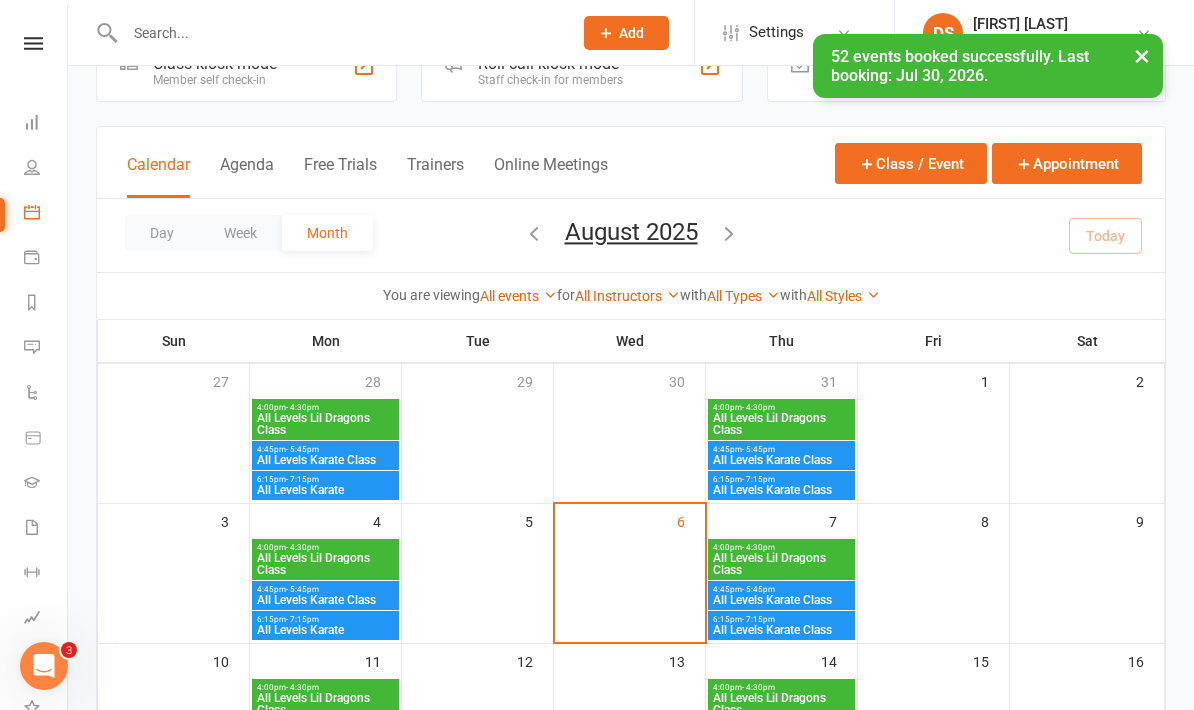 scroll, scrollTop: 0, scrollLeft: 0, axis: both 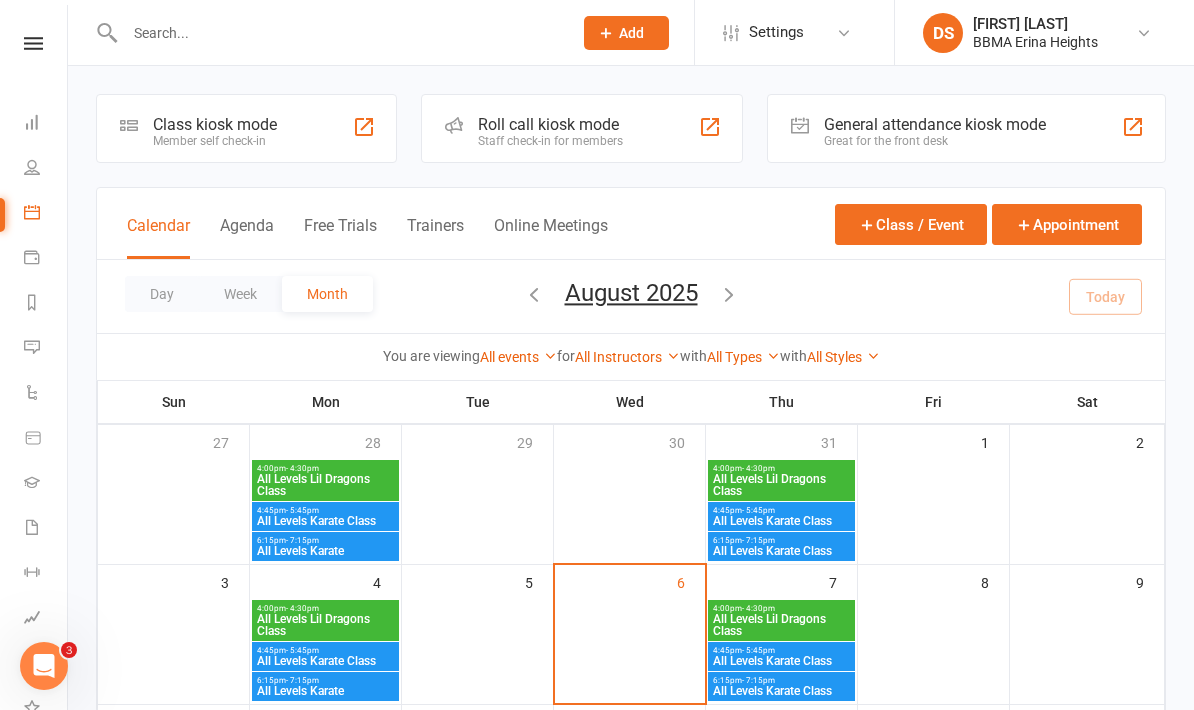 click at bounding box center [33, 43] 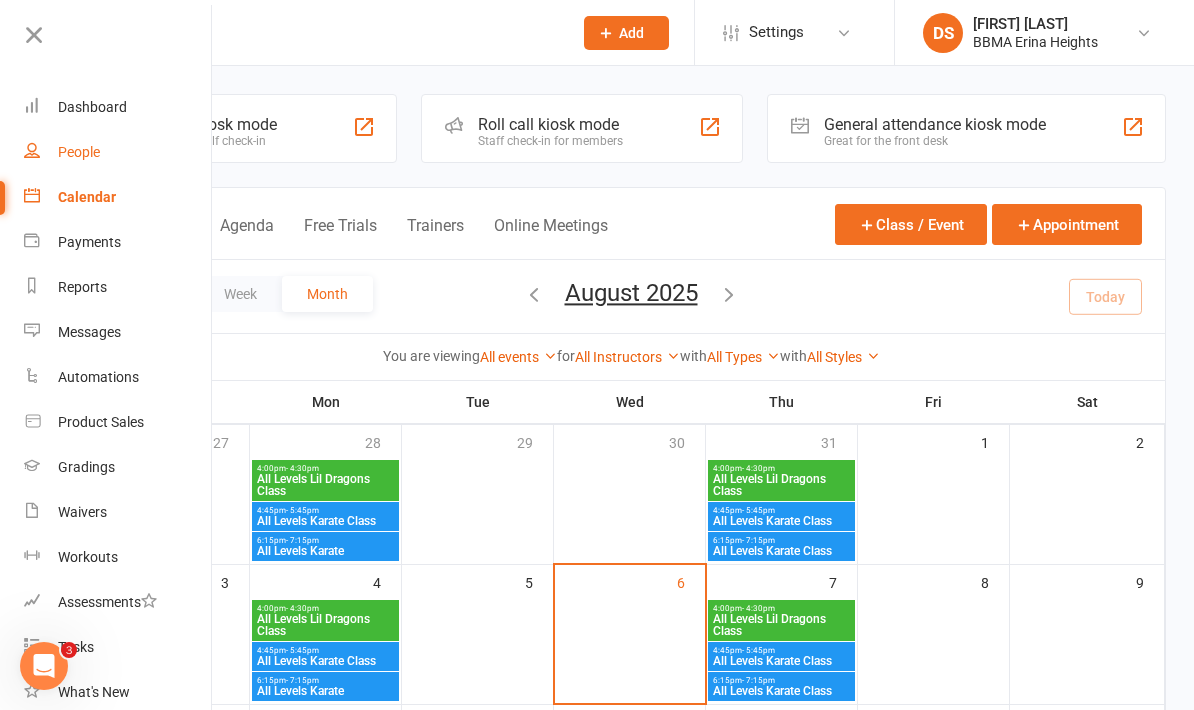 click on "People" at bounding box center [118, 152] 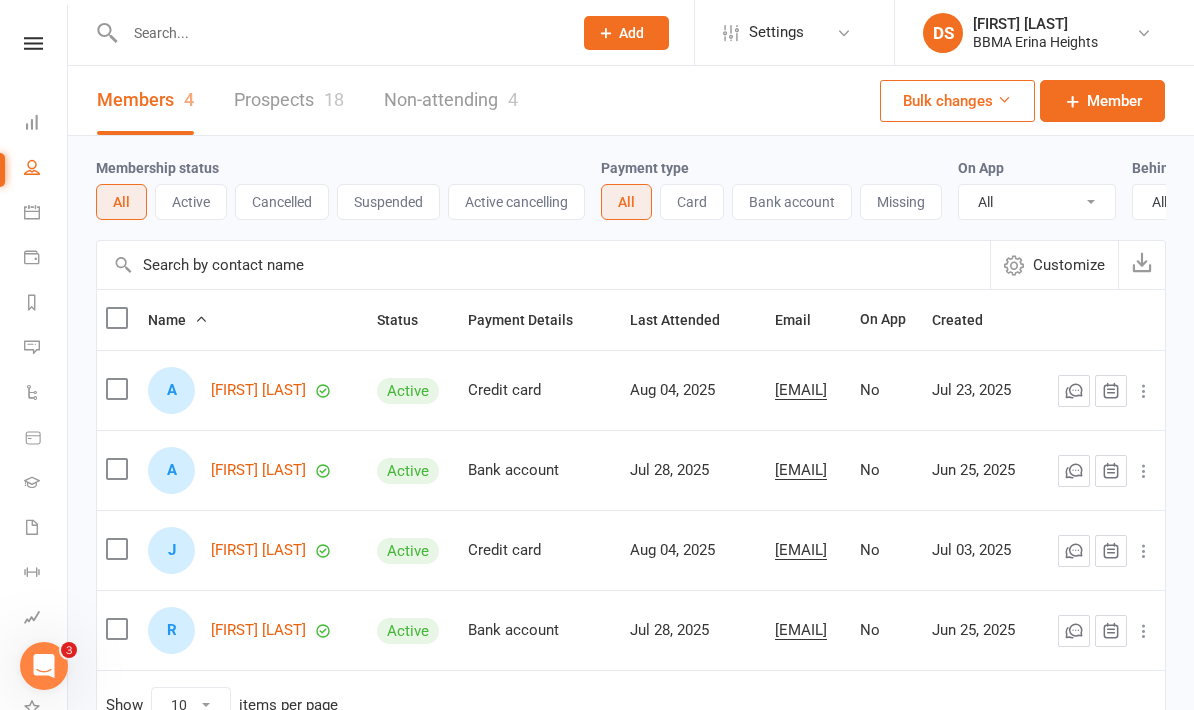 click on "Prospects 18" at bounding box center [289, 100] 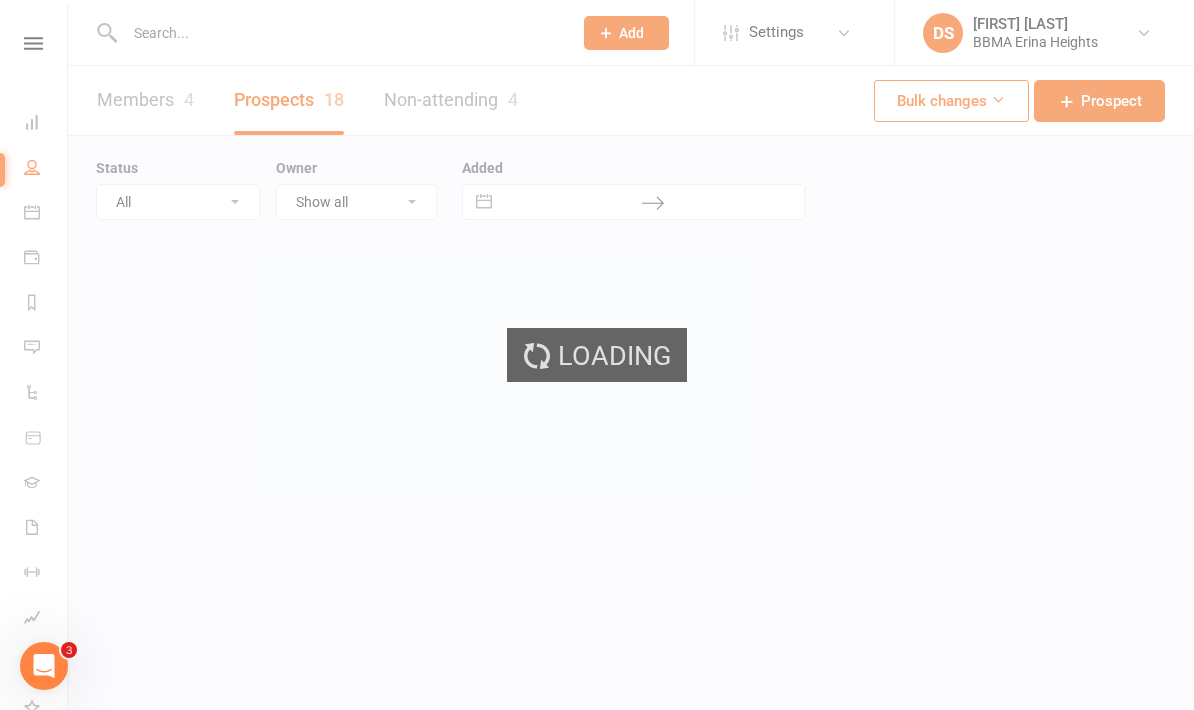 select on "25" 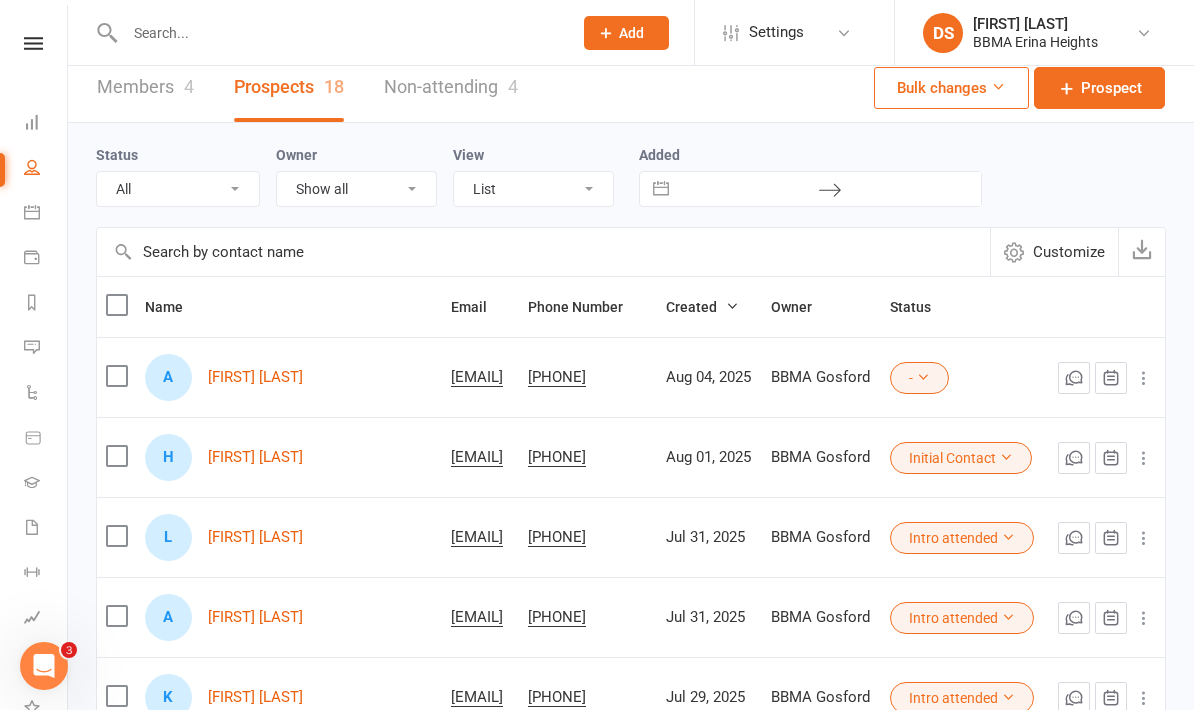 scroll, scrollTop: 0, scrollLeft: 0, axis: both 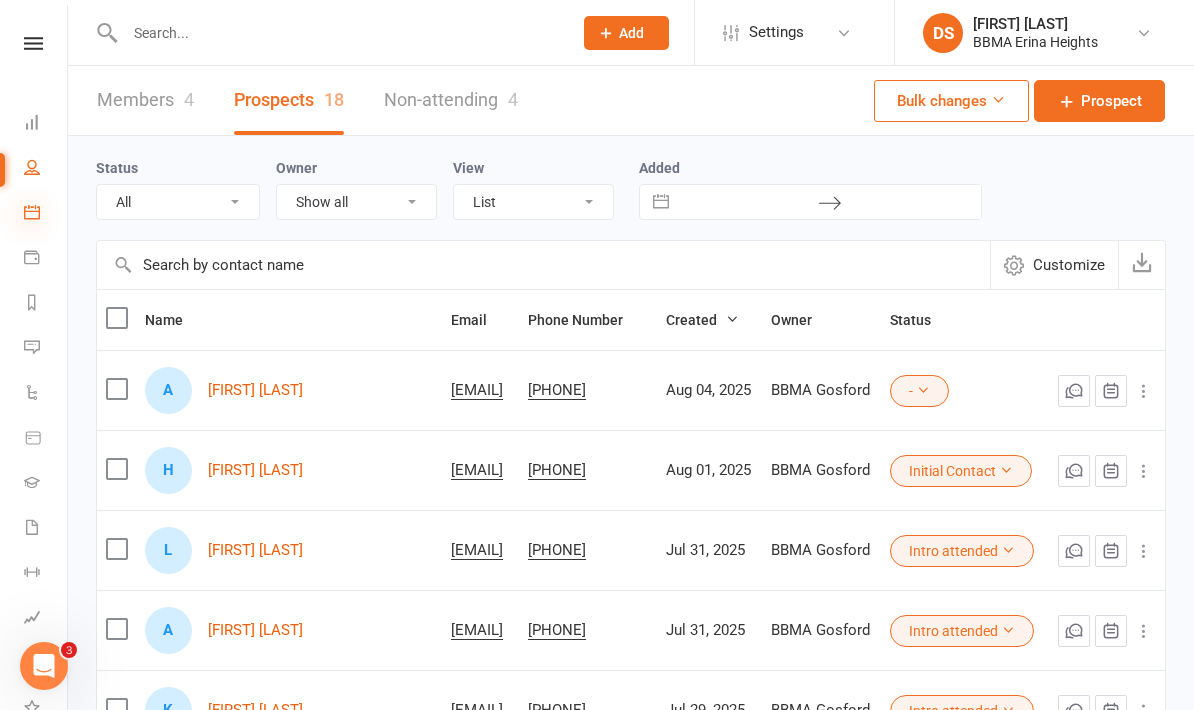 click at bounding box center (32, 212) 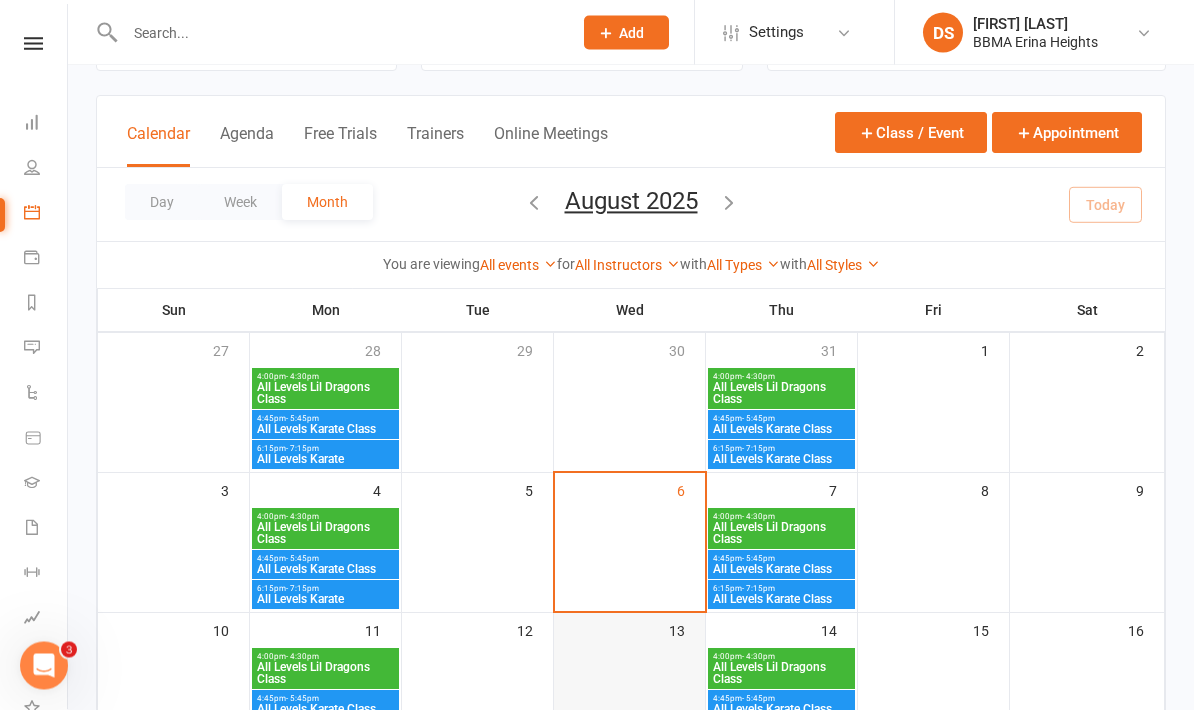 scroll, scrollTop: 97, scrollLeft: 0, axis: vertical 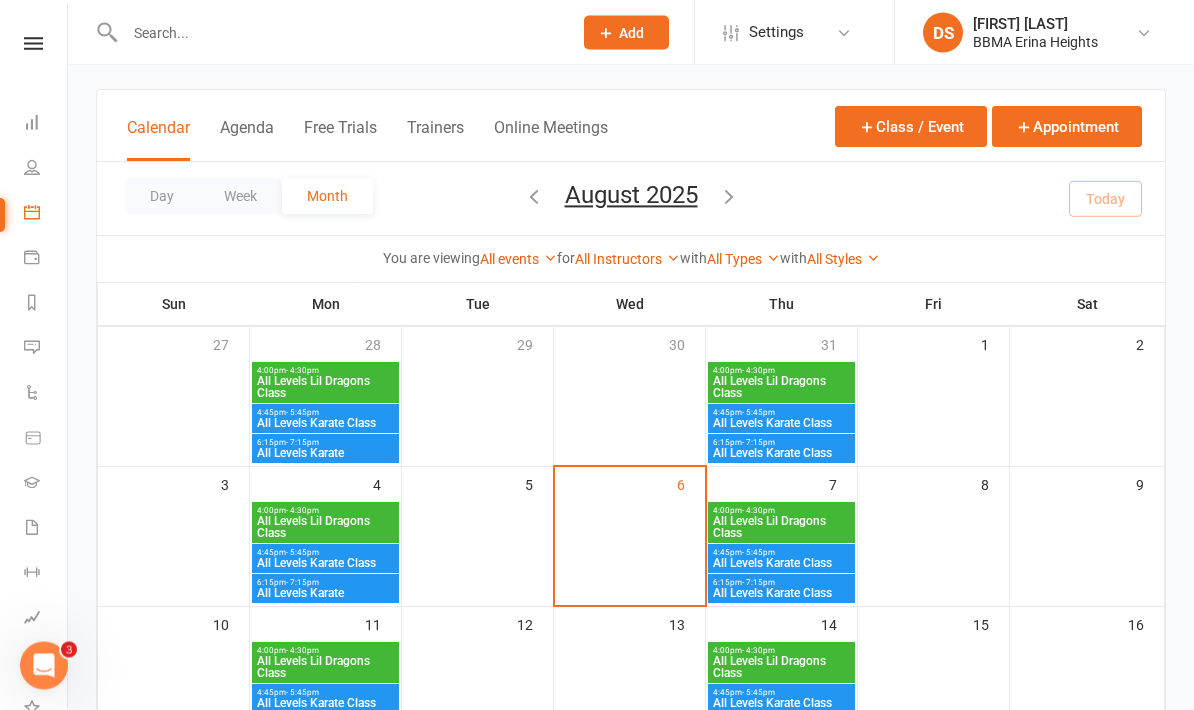 click on "All Levels Lil Dragons Class" at bounding box center (781, 668) 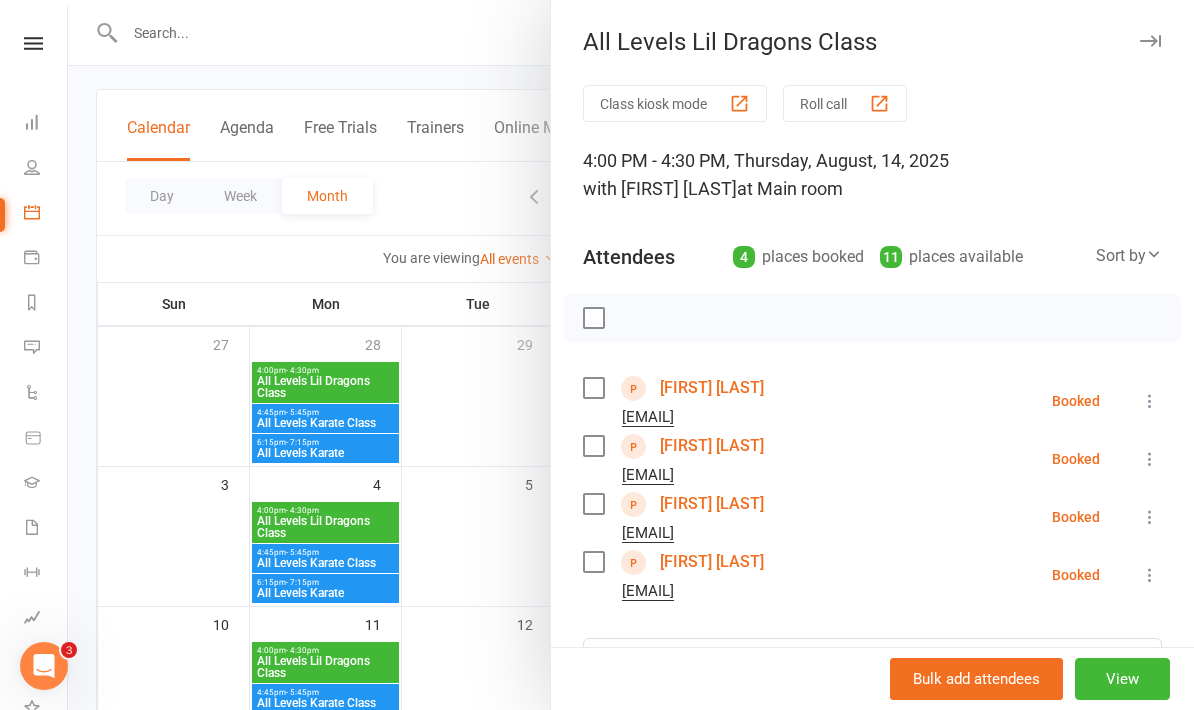 click at bounding box center [631, 355] 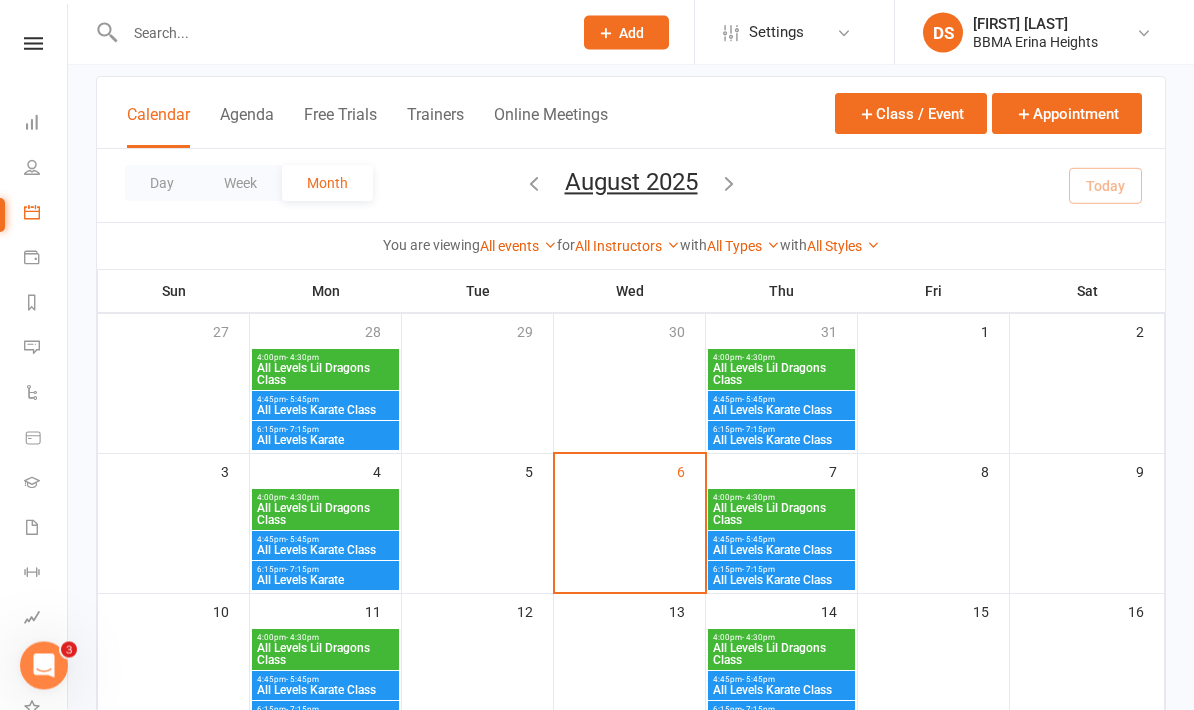 click on "All Levels Lil Dragons Class" at bounding box center (781, 515) 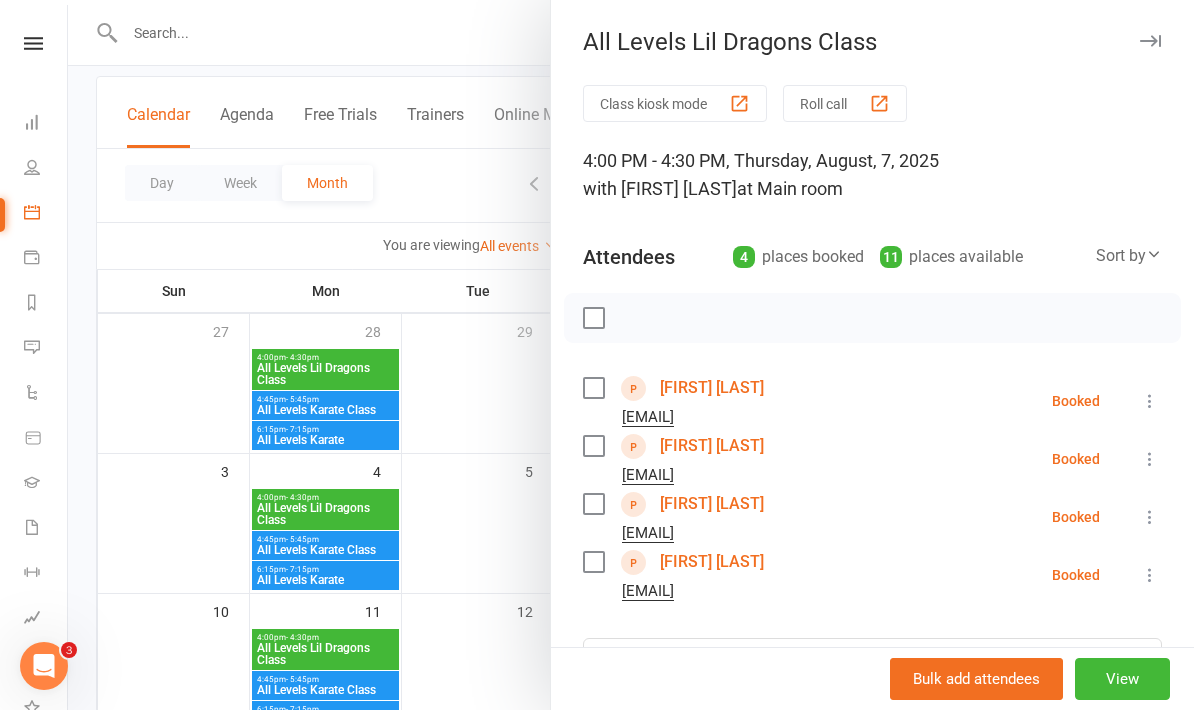 click at bounding box center (631, 355) 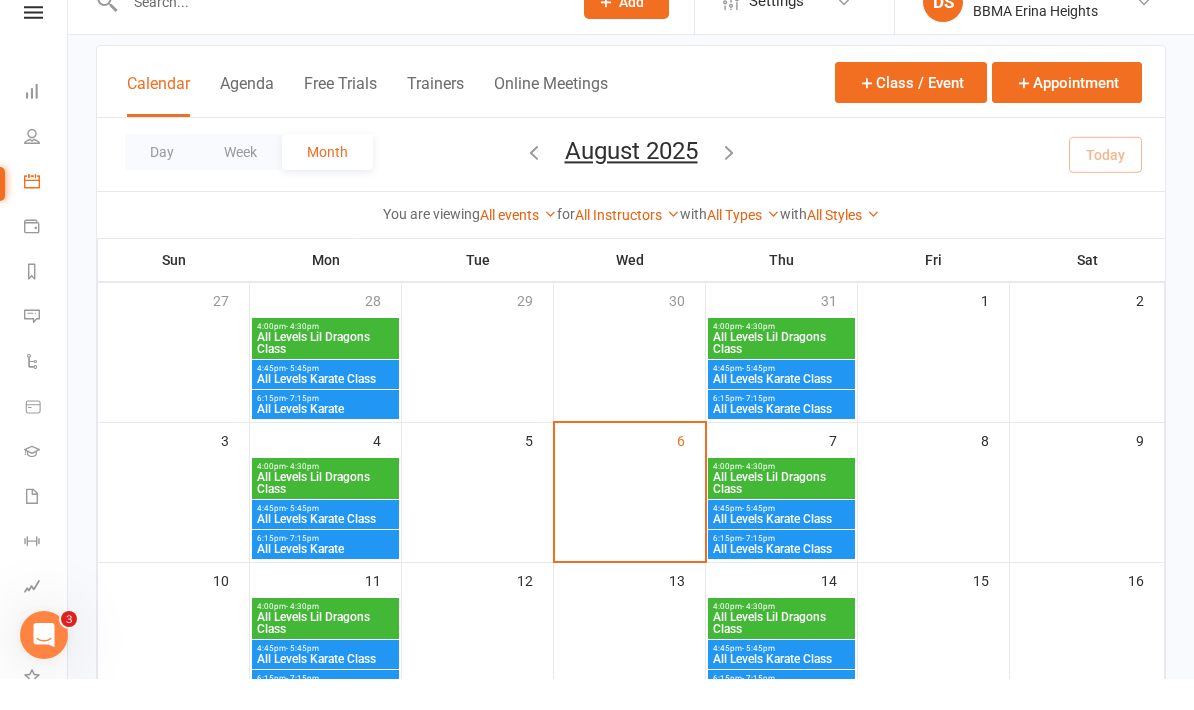click on "All Levels Lil Dragons Class" at bounding box center (781, 374) 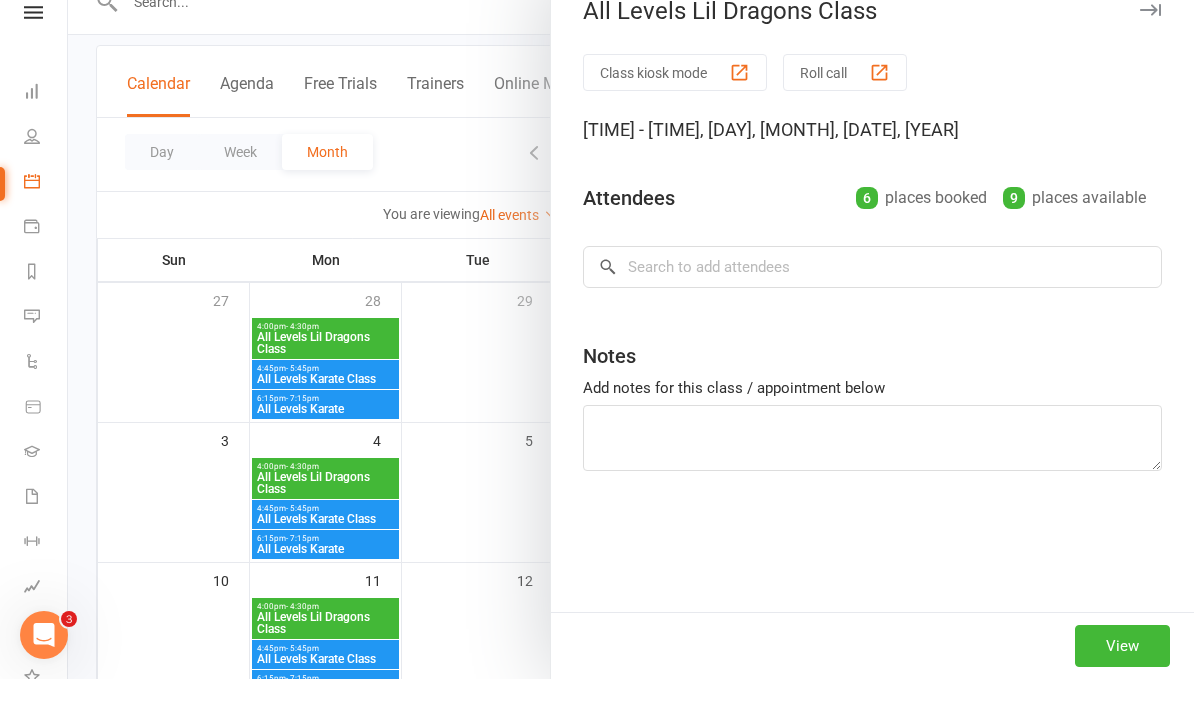 scroll, scrollTop: 142, scrollLeft: 0, axis: vertical 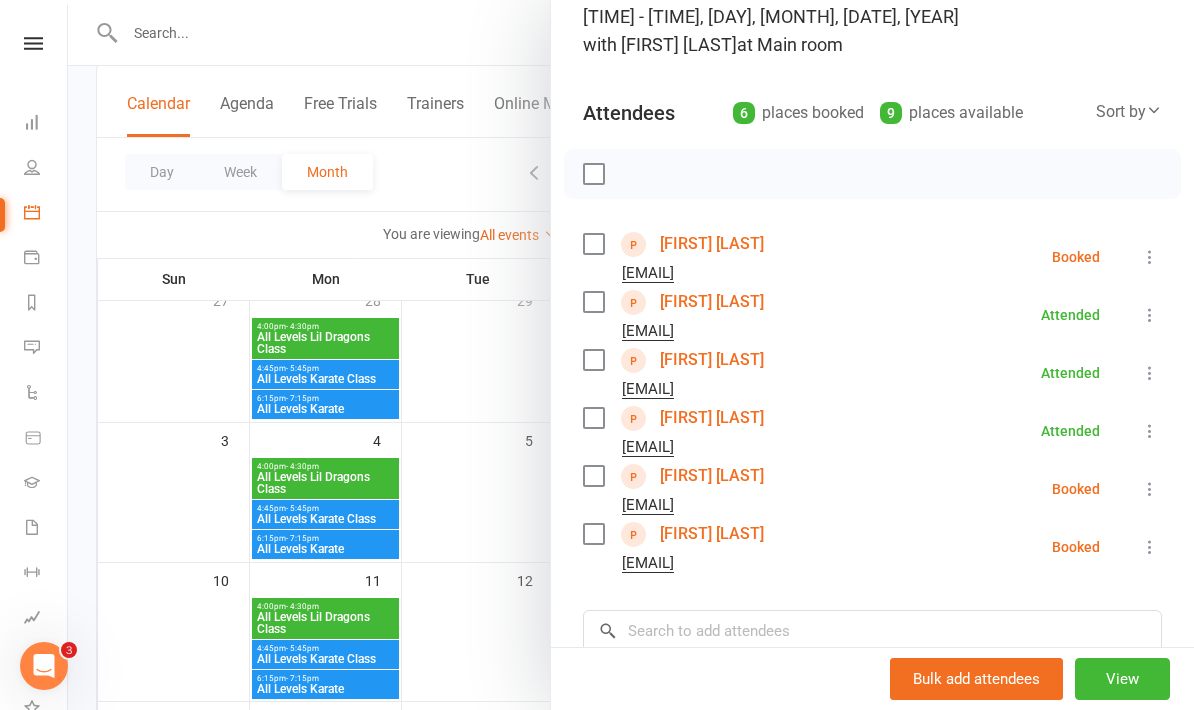 click on "[FIRST] [LAST]" at bounding box center [712, 244] 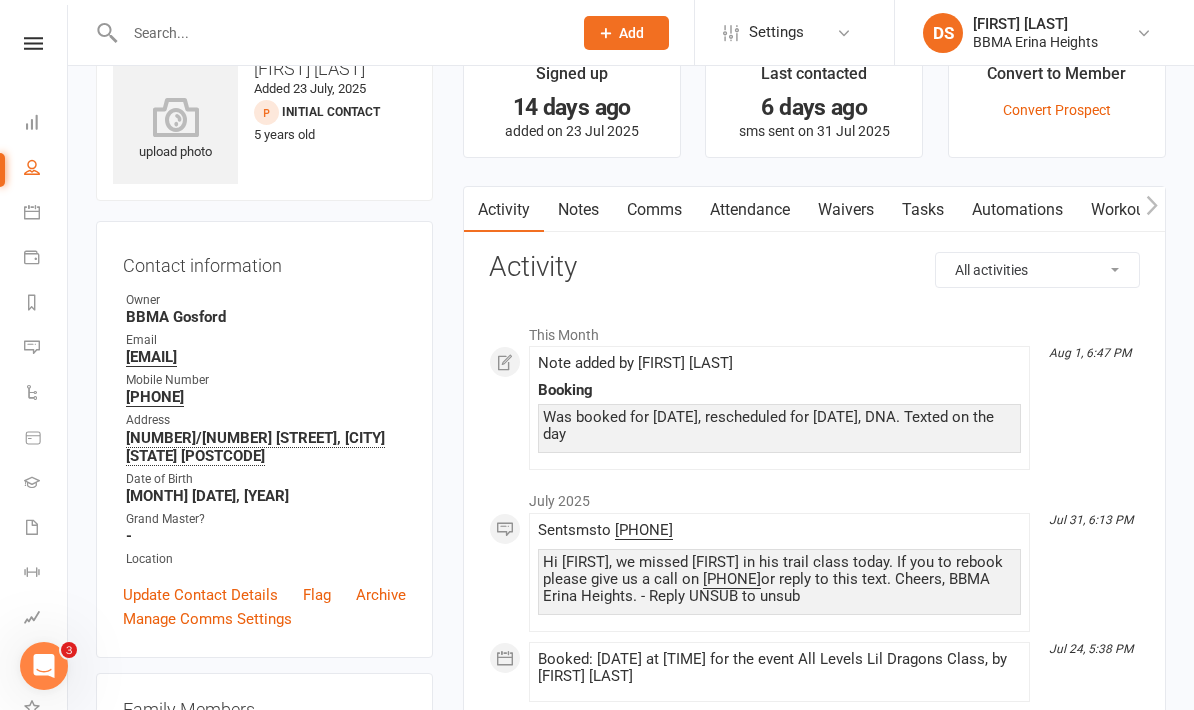 scroll, scrollTop: 57, scrollLeft: 0, axis: vertical 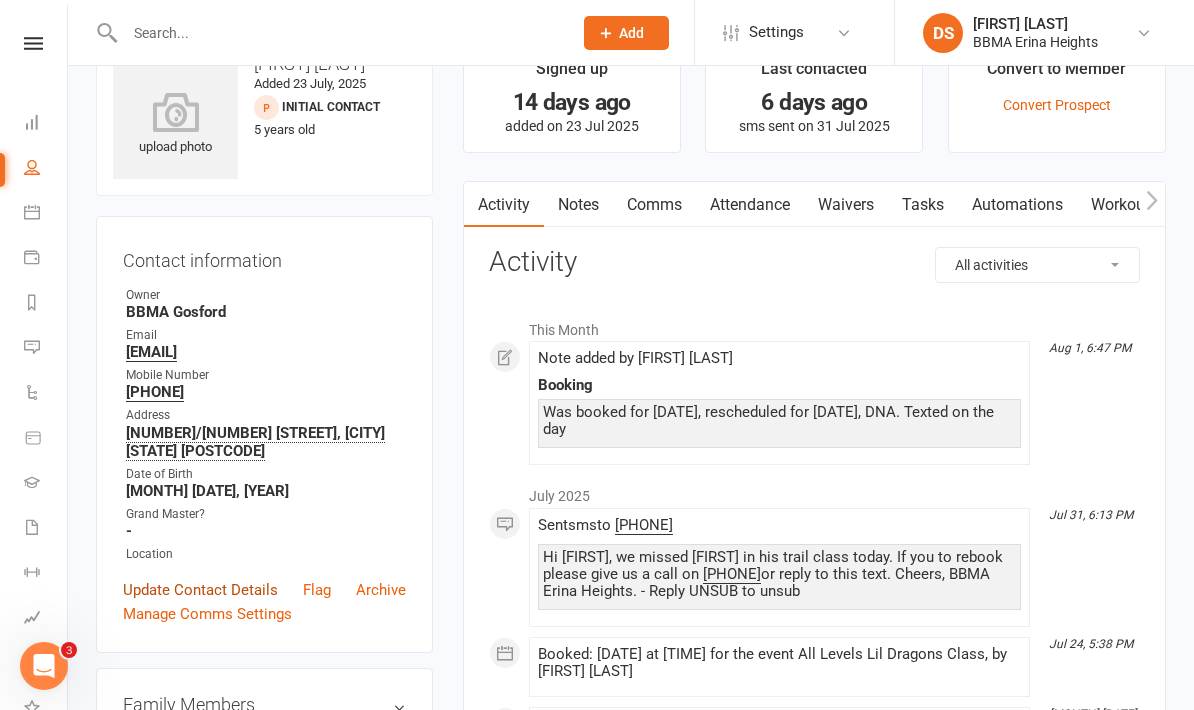 click on "Update Contact Details" at bounding box center (200, 590) 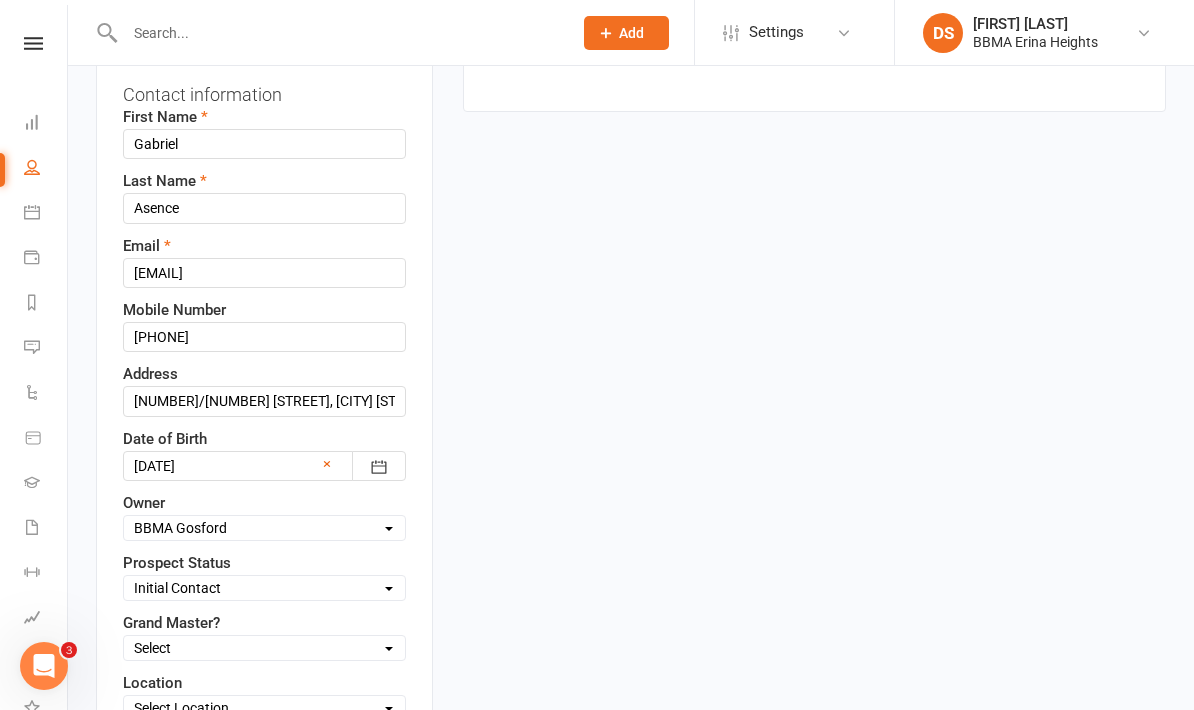 scroll, scrollTop: 311, scrollLeft: 0, axis: vertical 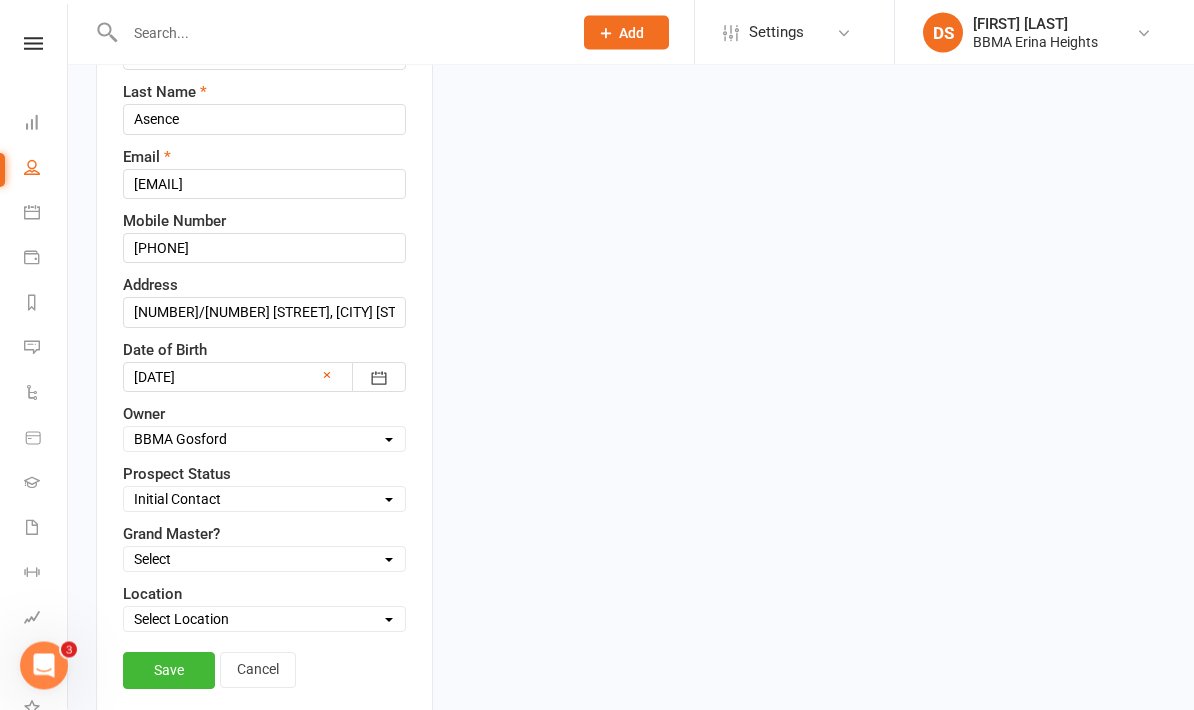 click on "First Name  [FIRST]
Last Name  [LAST]
Email  [EMAIL]
Mobile Number  [PHONE]
Address   [NUMBER]/[NUMBER] [STREET], [CITY] [STATE] [POSTCODE]
Date of Birth  [DATE]
2001 - 2020
2001
2002
2003
2004
2005
2006
2007
2008
2009
2010
2011
2012
2013
2014
2015
2016
2017
2018
2019
2020
×
Owner  Select Owner [FIRST] [LAST] [FIRST] [LAST] [FIRST] [LAST] [FIRST] [LAST]
Prospect Status  Select - Event Lead Initial Contact Intro attended Did not attend Intro Did not book Intro Not interested Not Ready" at bounding box center [264, 325] 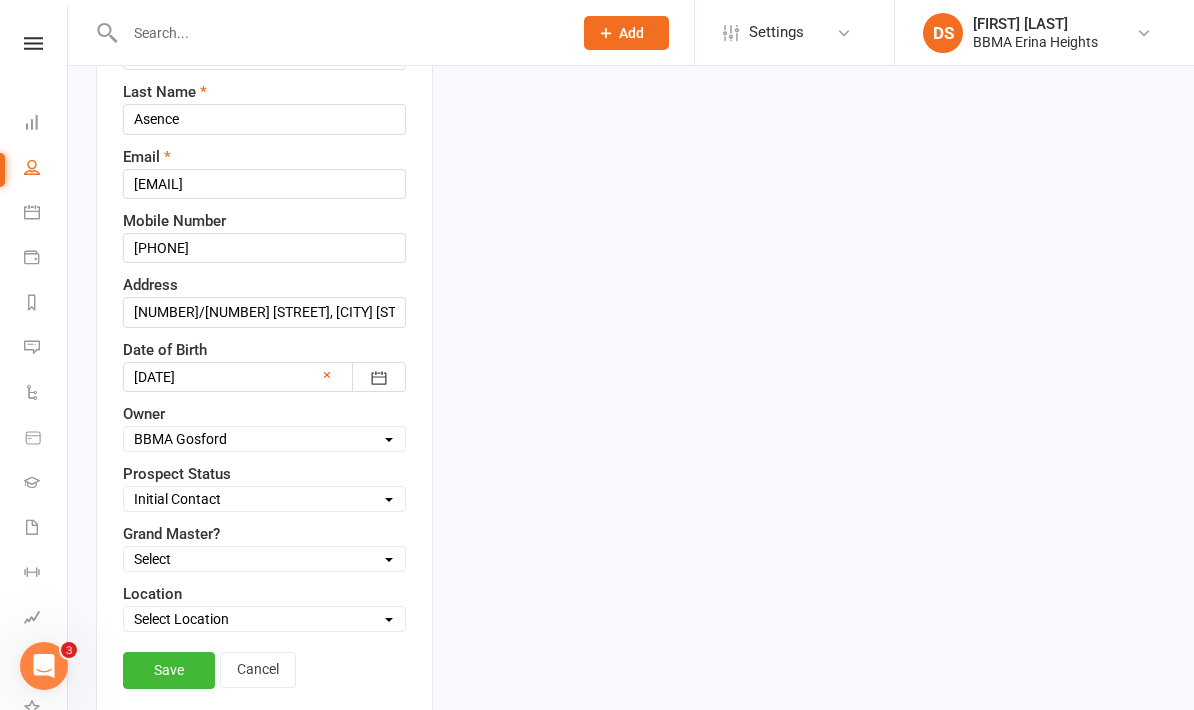 select on "Did not attend Intro" 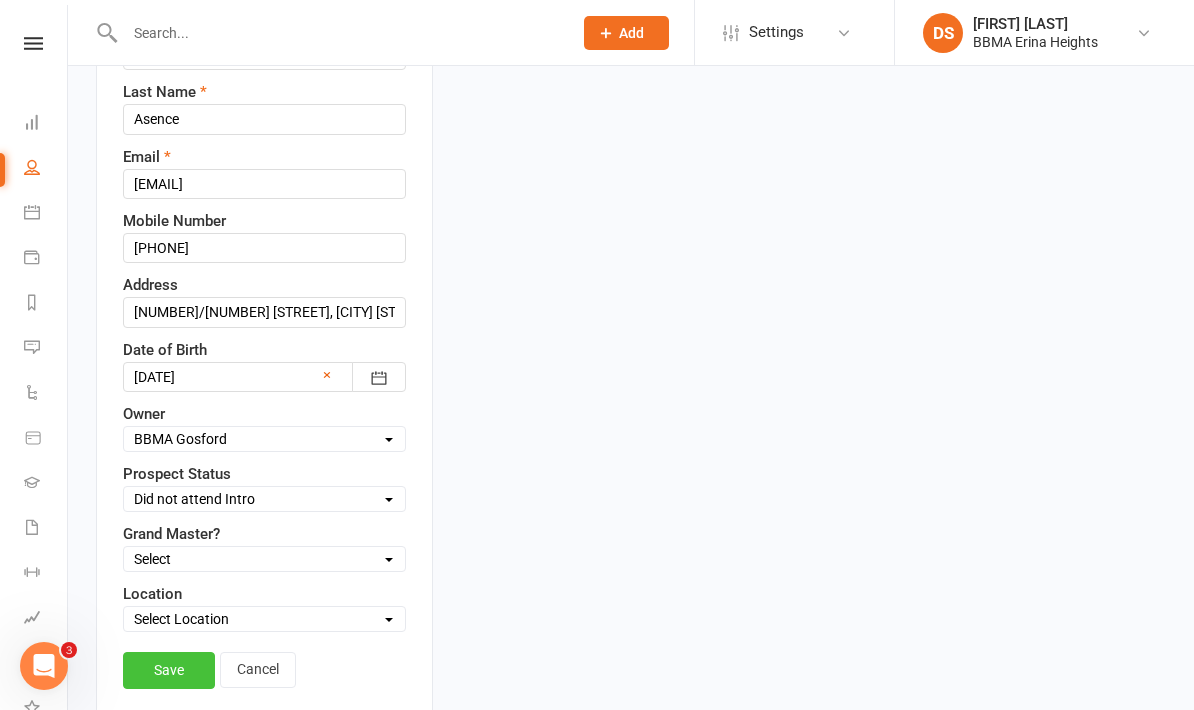 click on "Save" at bounding box center (169, 670) 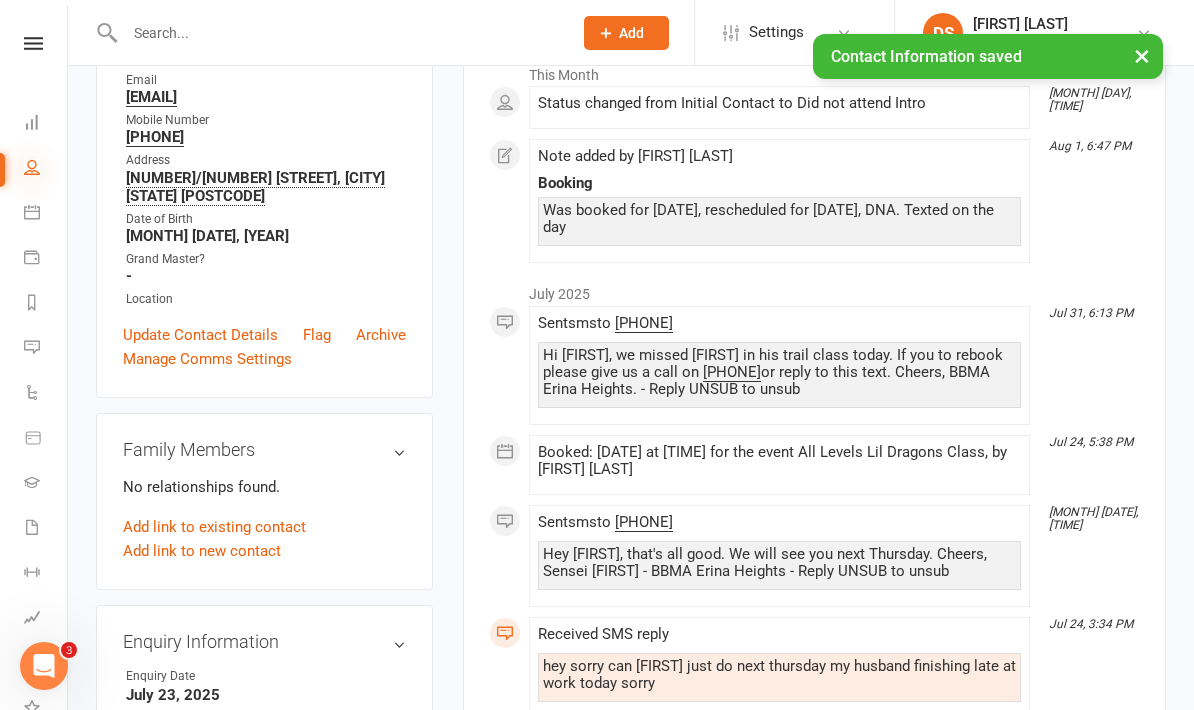 click at bounding box center [32, 167] 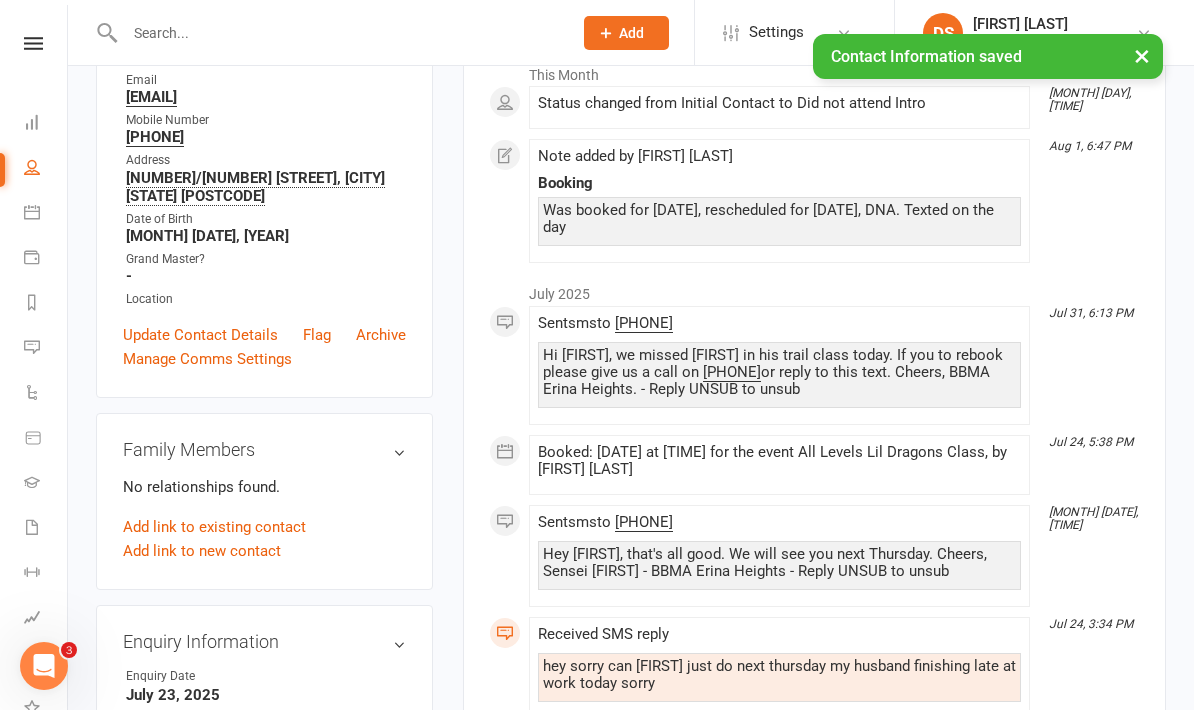 scroll, scrollTop: 0, scrollLeft: 0, axis: both 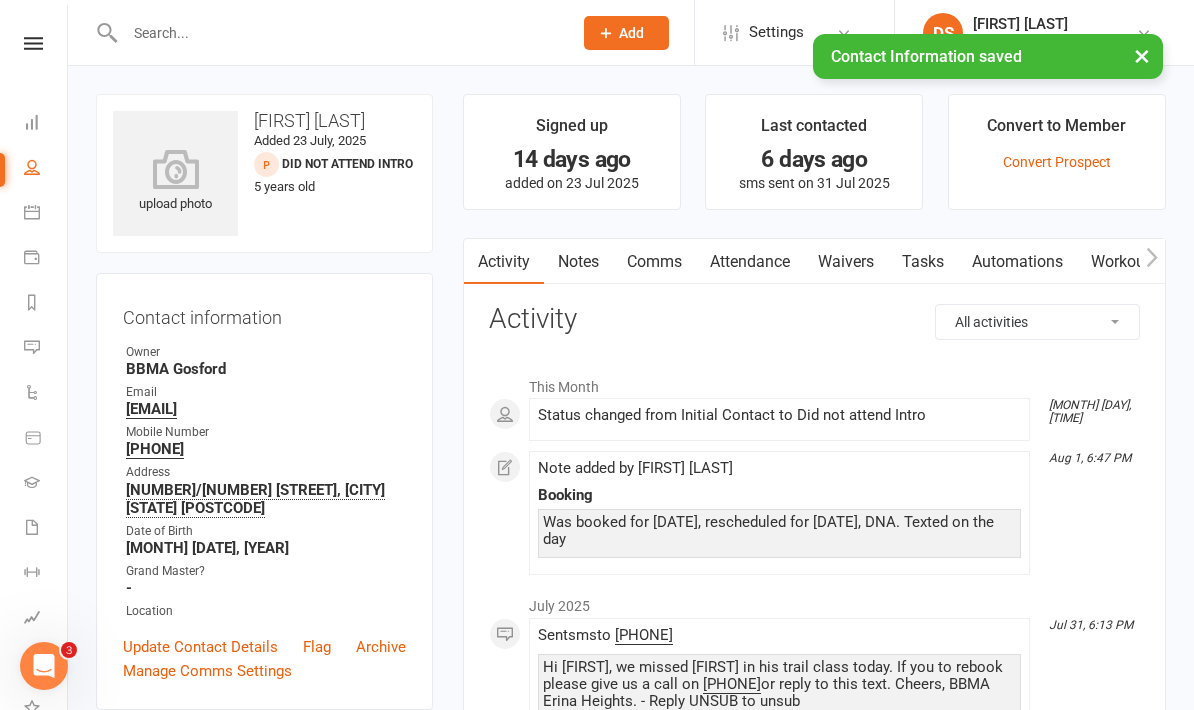 select on "25" 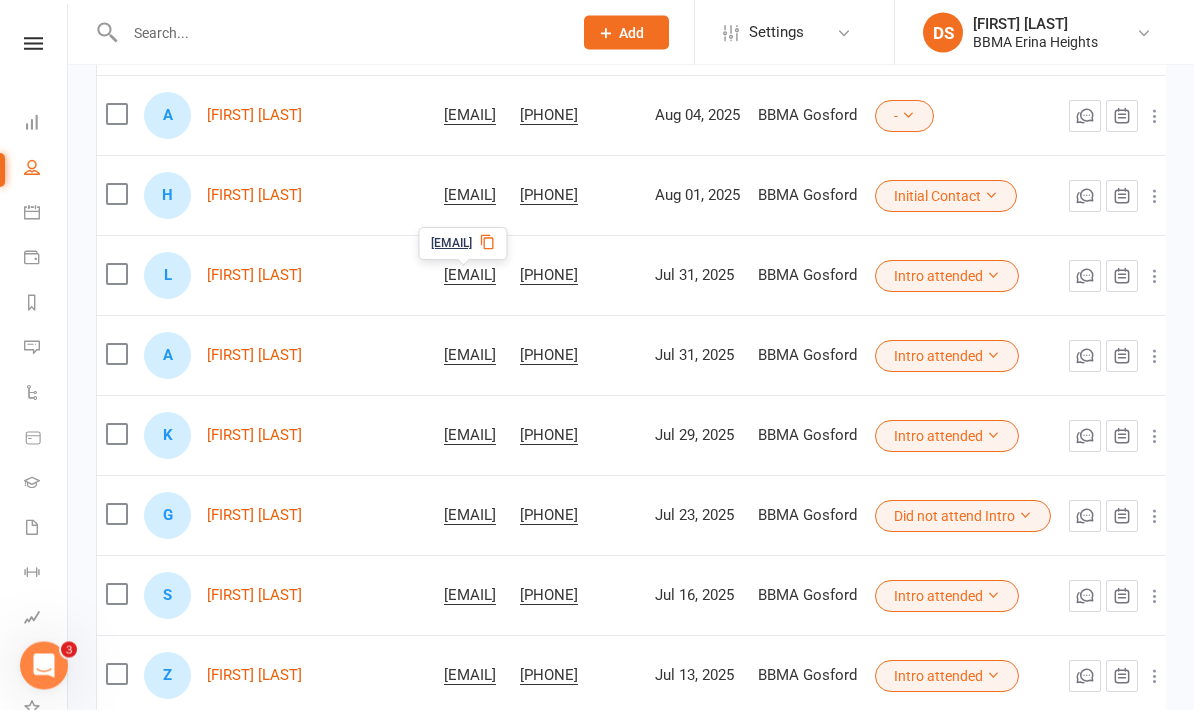 scroll, scrollTop: 275, scrollLeft: 0, axis: vertical 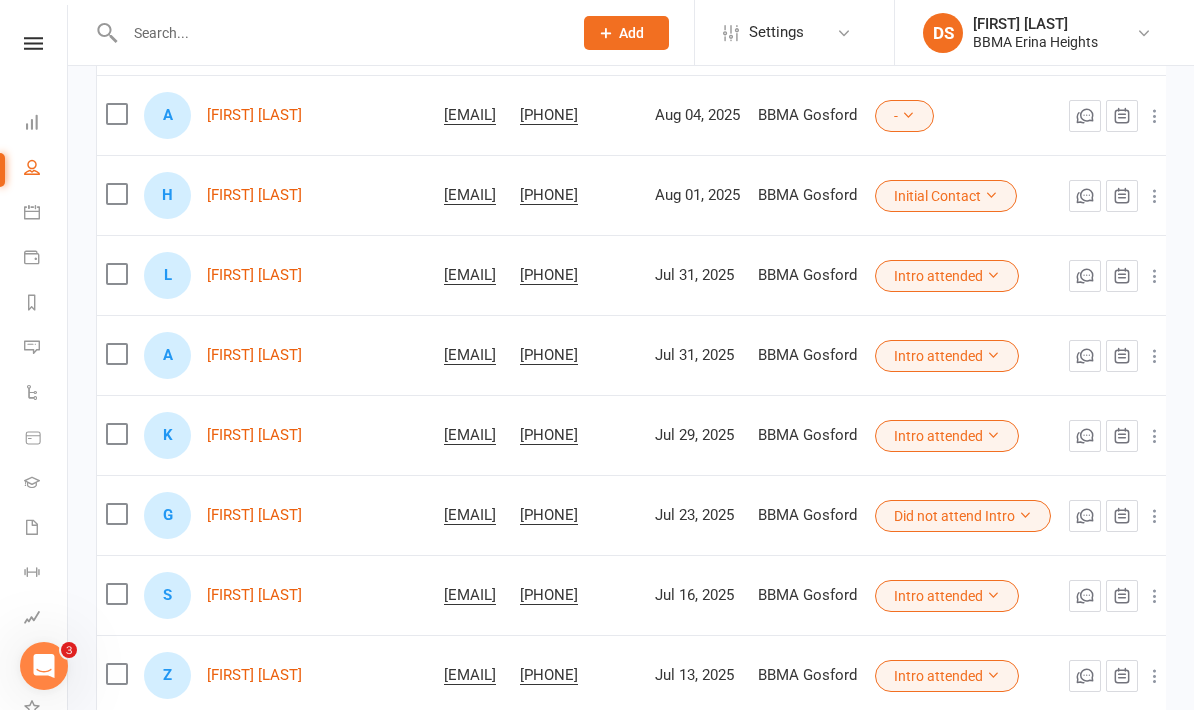 click on "Intro attended" at bounding box center [947, 276] 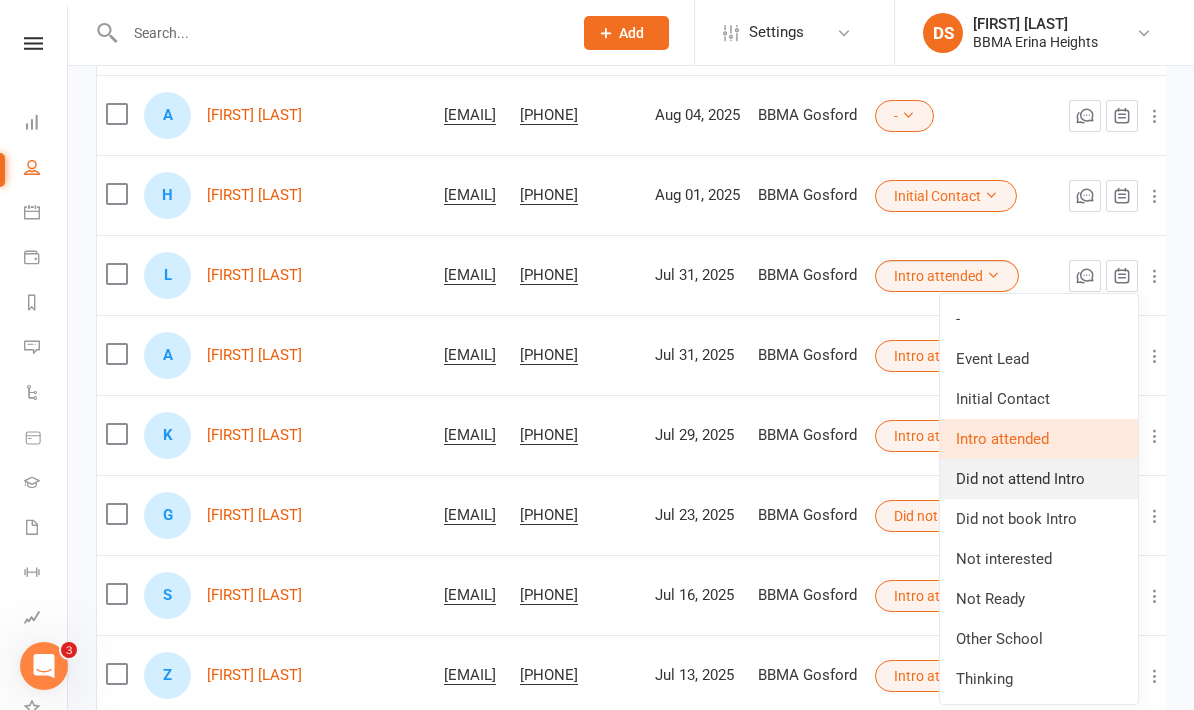 click on "Did not attend Intro" at bounding box center [1039, 479] 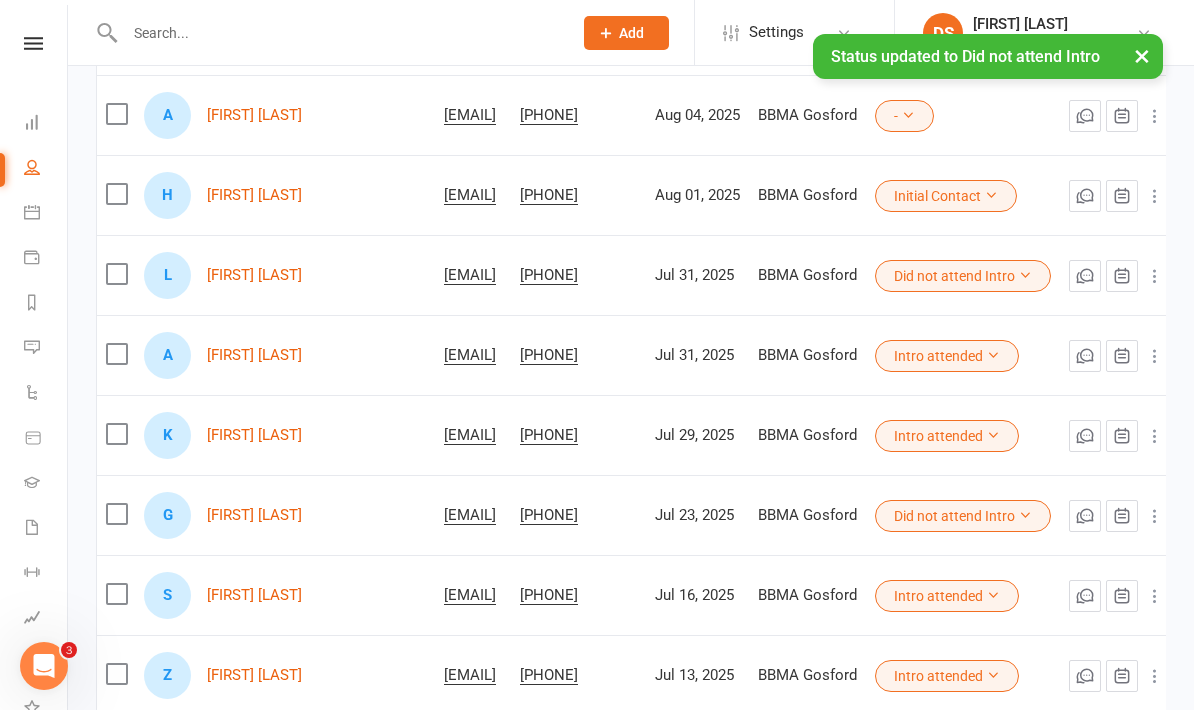 click on "Intro attended" at bounding box center (947, 356) 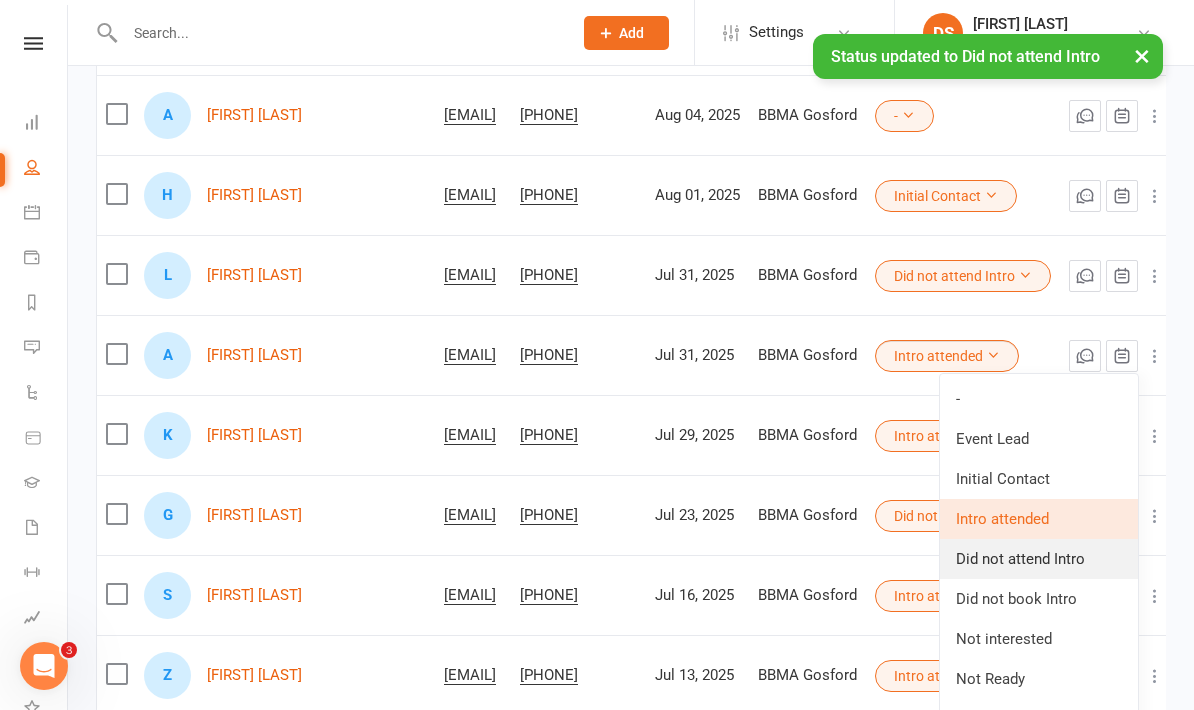click on "Did not attend Intro" at bounding box center [1039, 559] 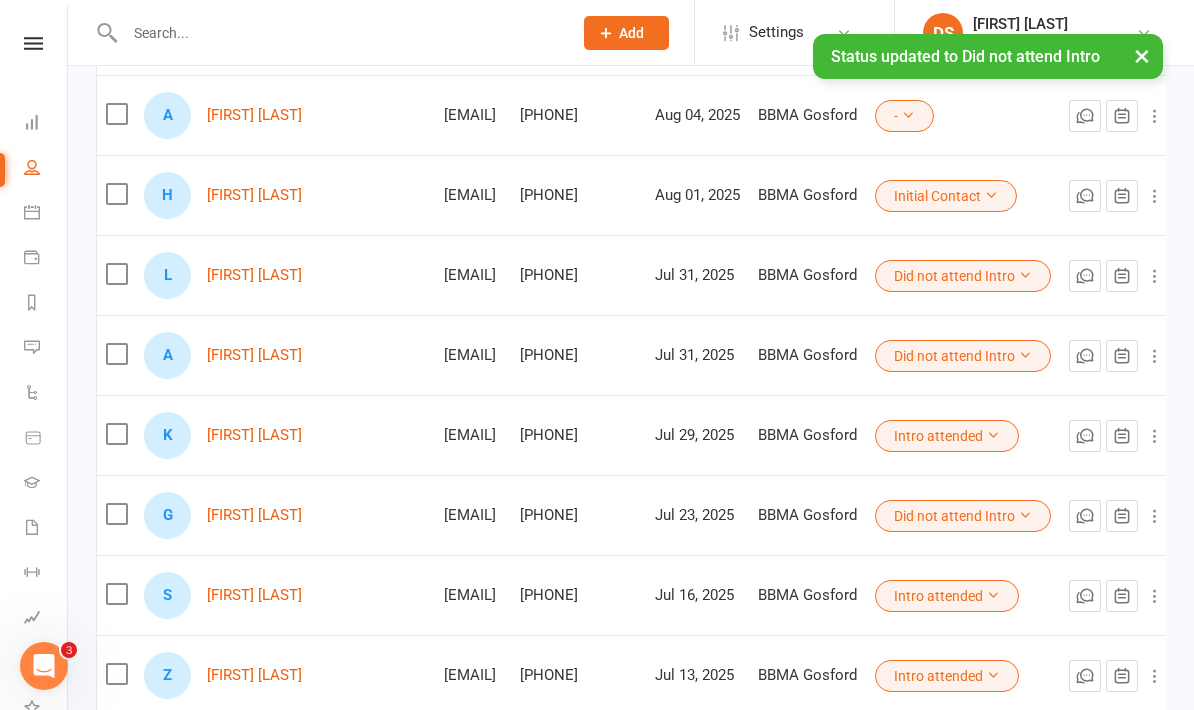 click on "[FIRST] [LAST]" at bounding box center (285, 275) 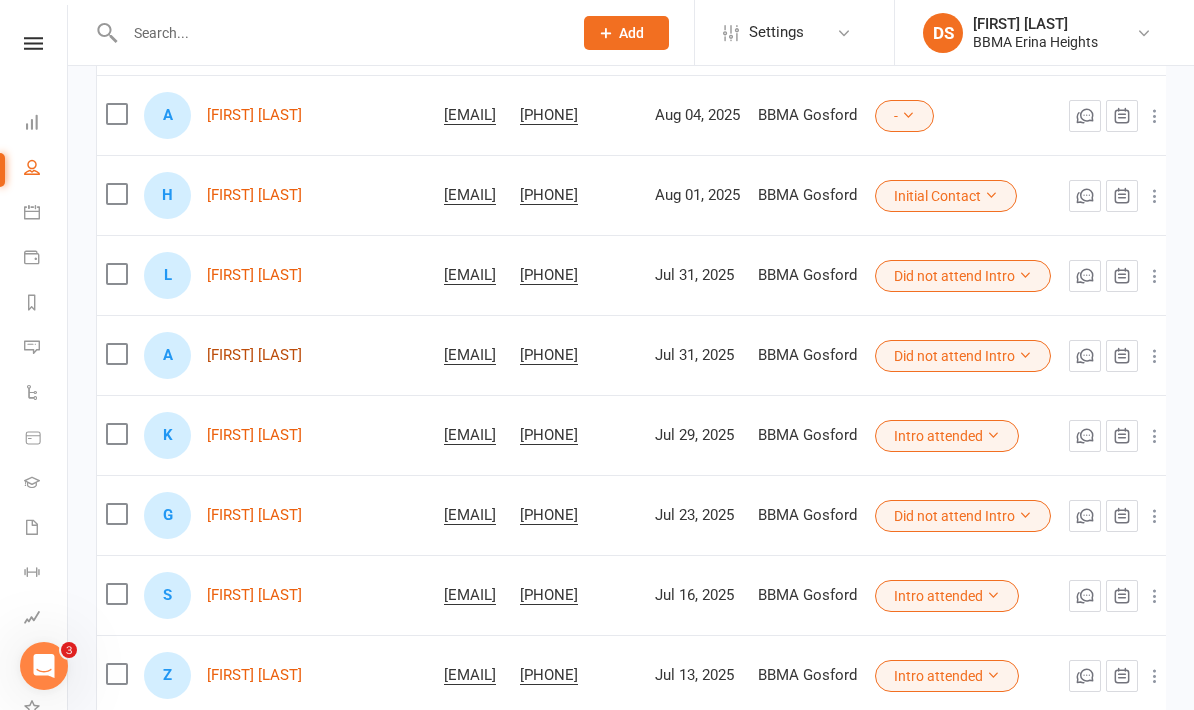 click on "[FIRST] [LAST]" at bounding box center [254, 355] 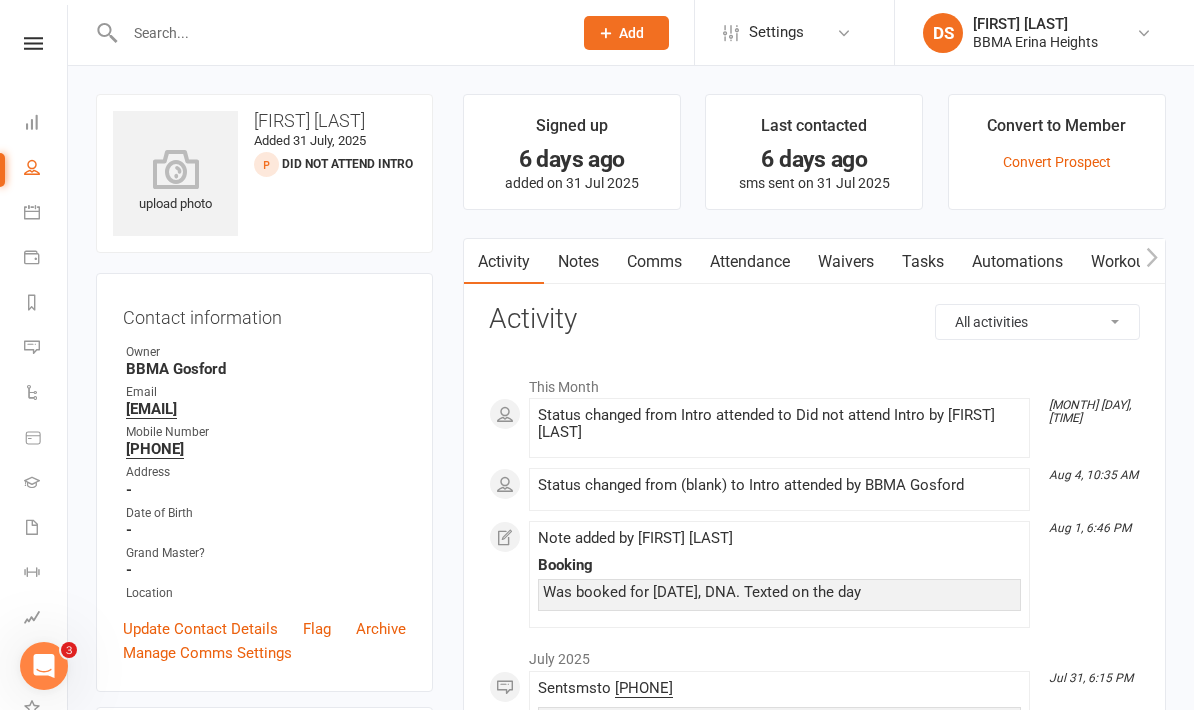 scroll, scrollTop: 12, scrollLeft: 0, axis: vertical 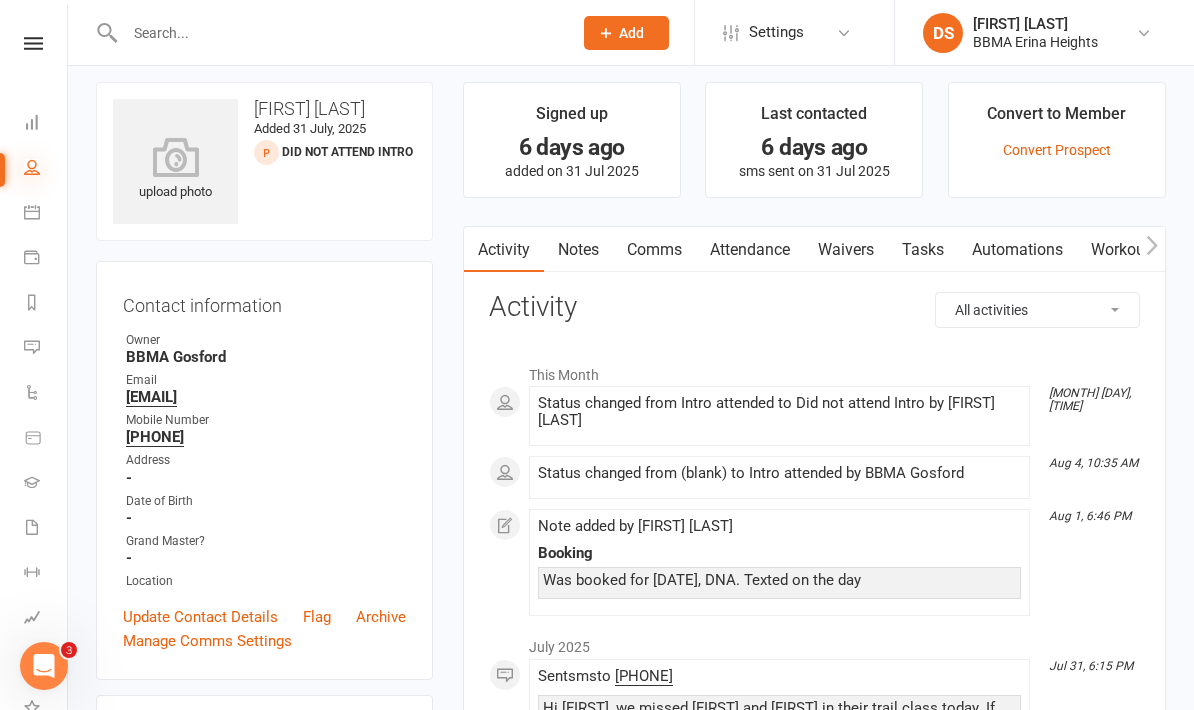 click at bounding box center (32, 167) 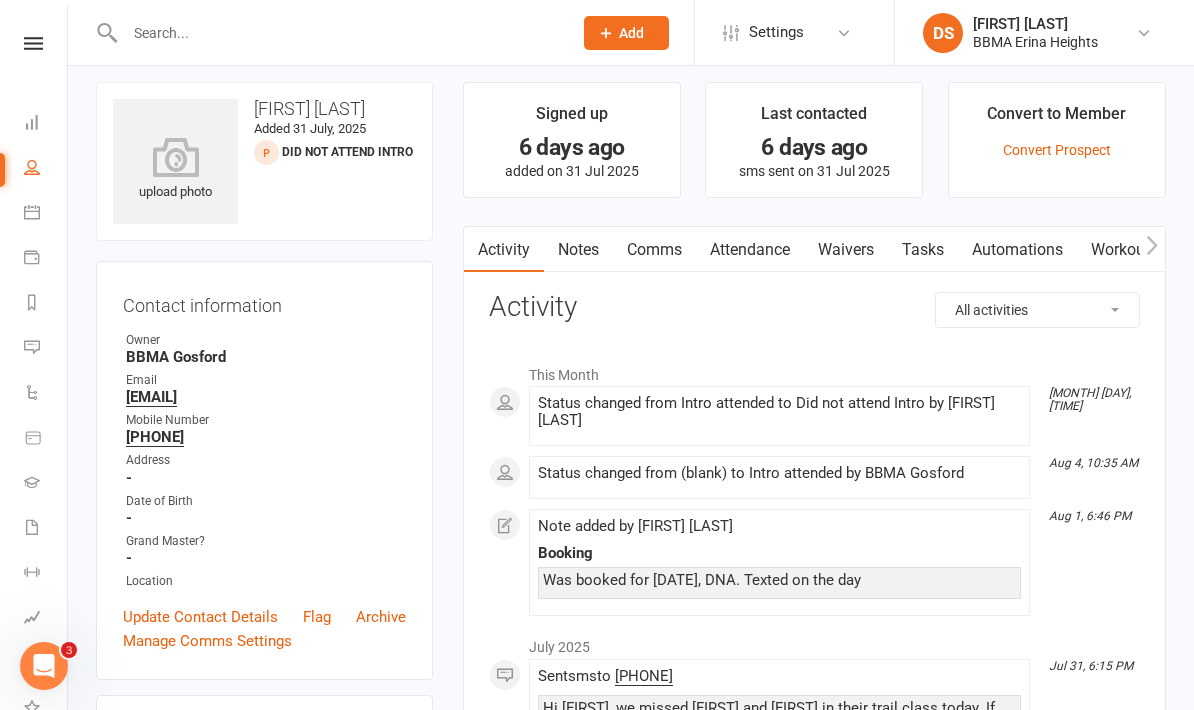 scroll, scrollTop: 0, scrollLeft: 0, axis: both 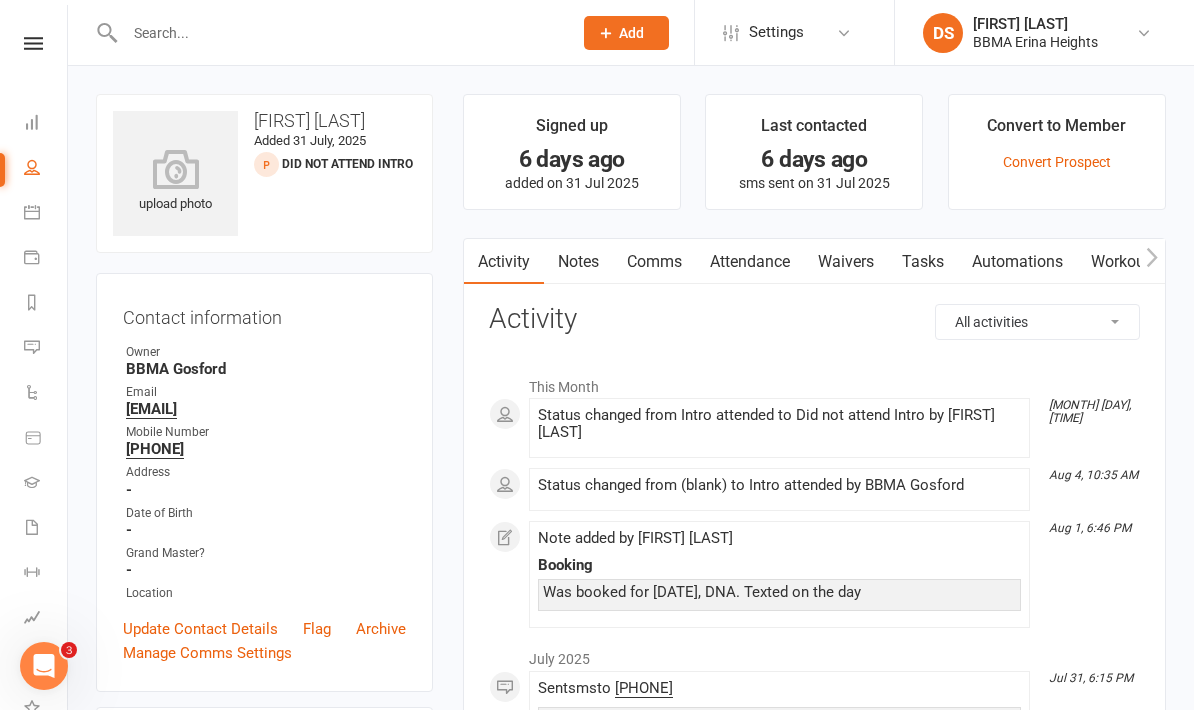 select on "25" 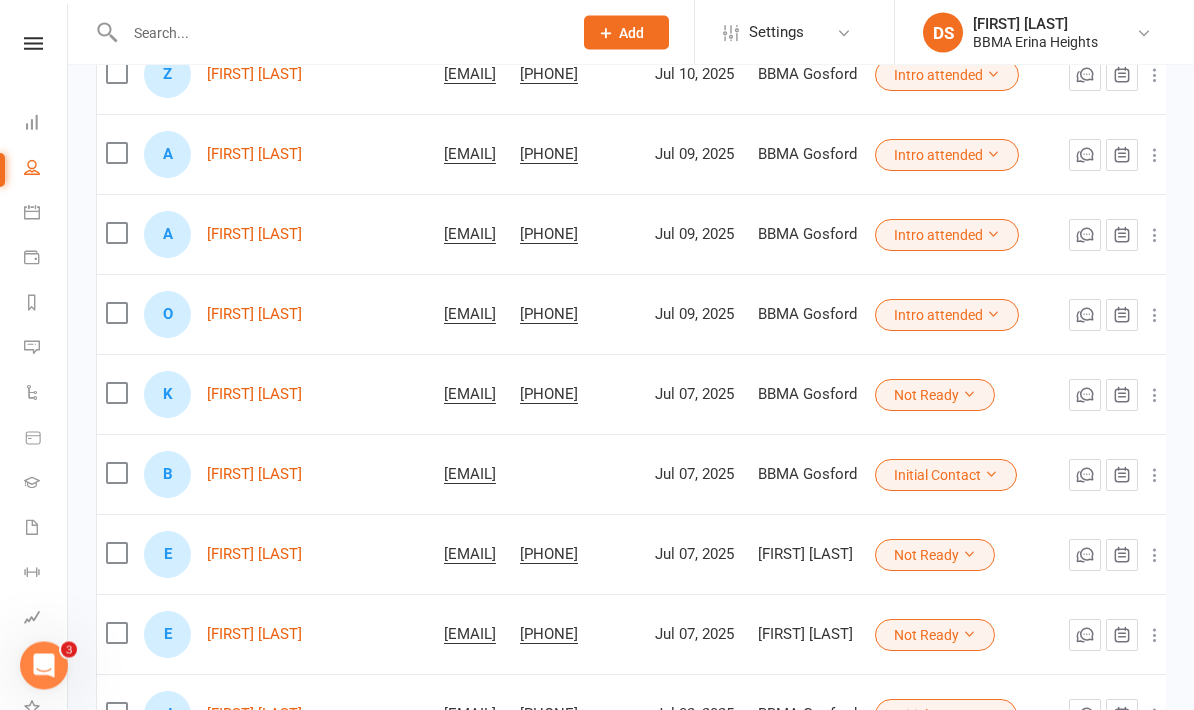 scroll, scrollTop: 947, scrollLeft: 0, axis: vertical 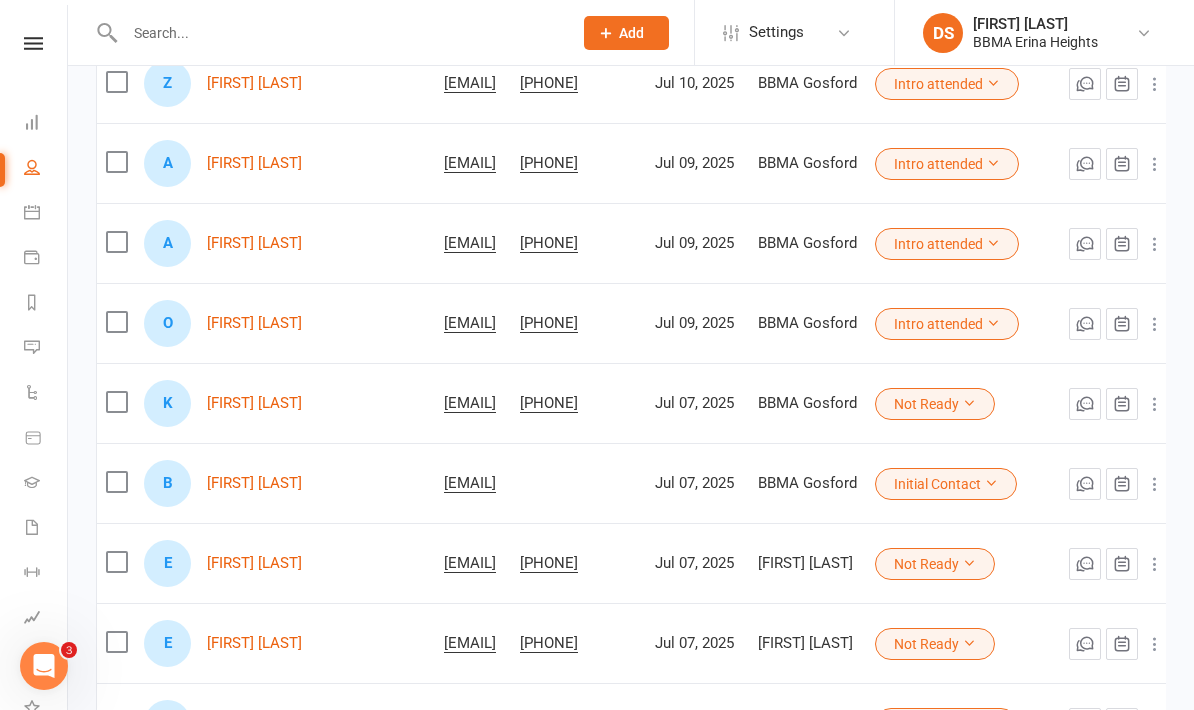 click on "[FIRST] [LAST]" at bounding box center [254, 243] 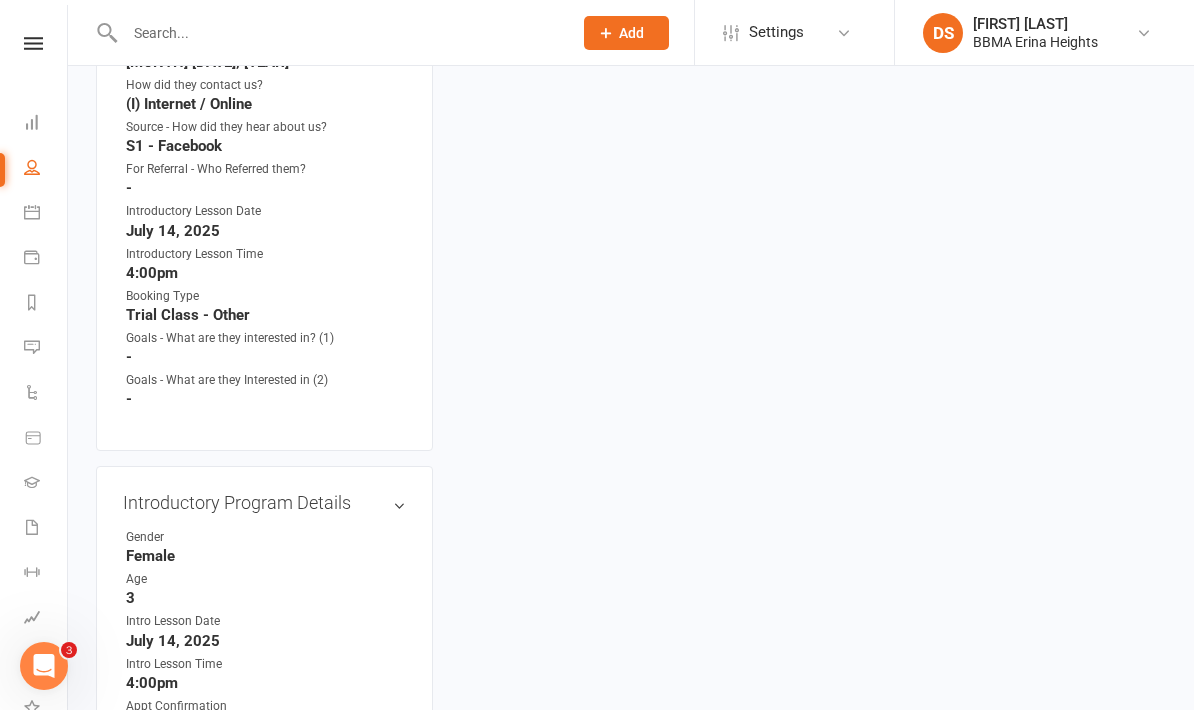 scroll, scrollTop: 0, scrollLeft: 0, axis: both 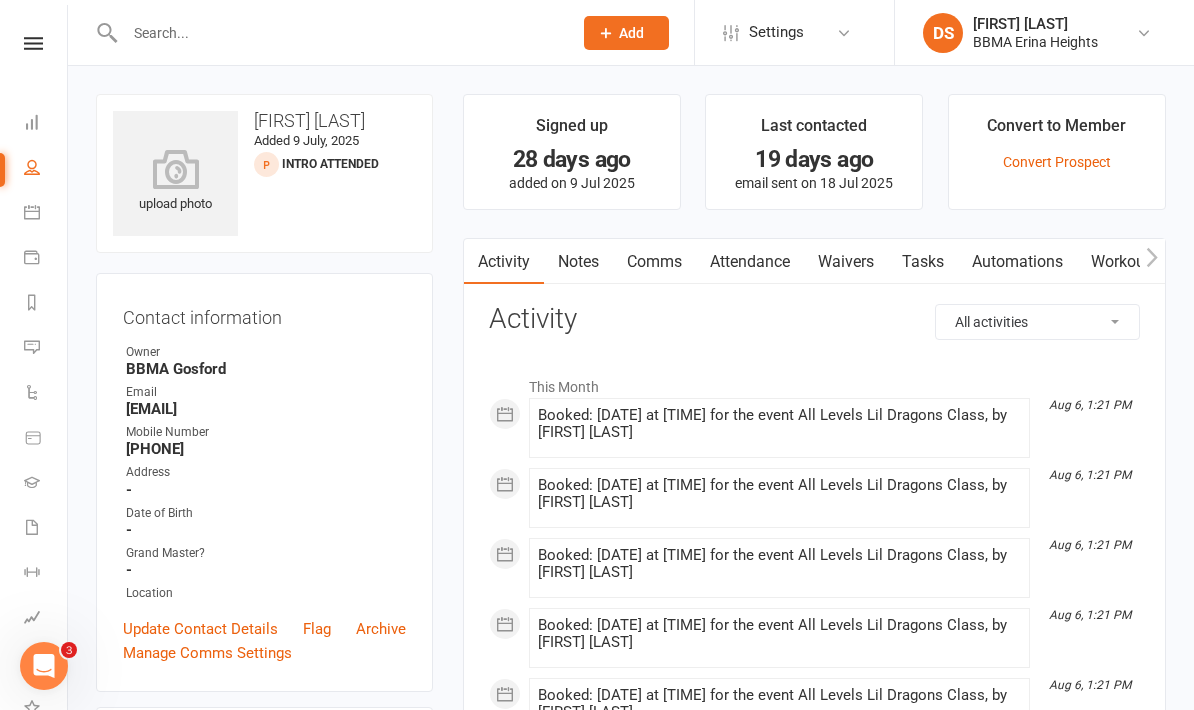 click on "Attendance" at bounding box center [750, 262] 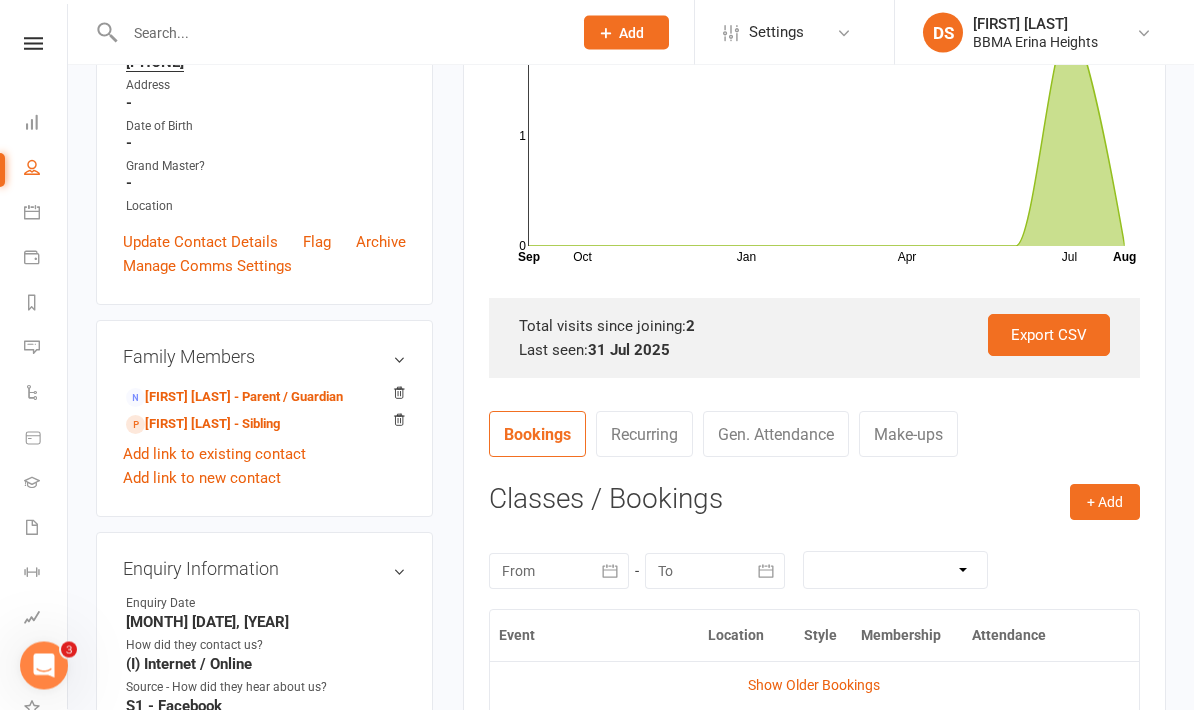 scroll, scrollTop: 387, scrollLeft: 0, axis: vertical 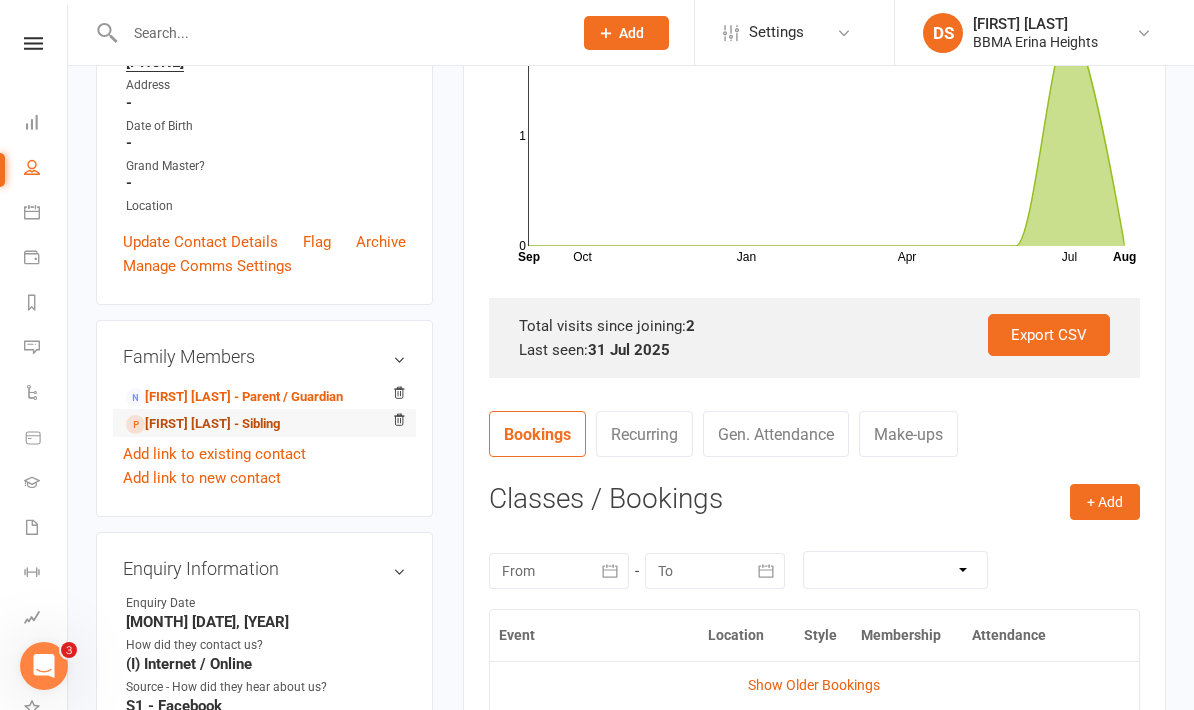 click on "[FIRST] [LAST] - Sibling" at bounding box center [203, 424] 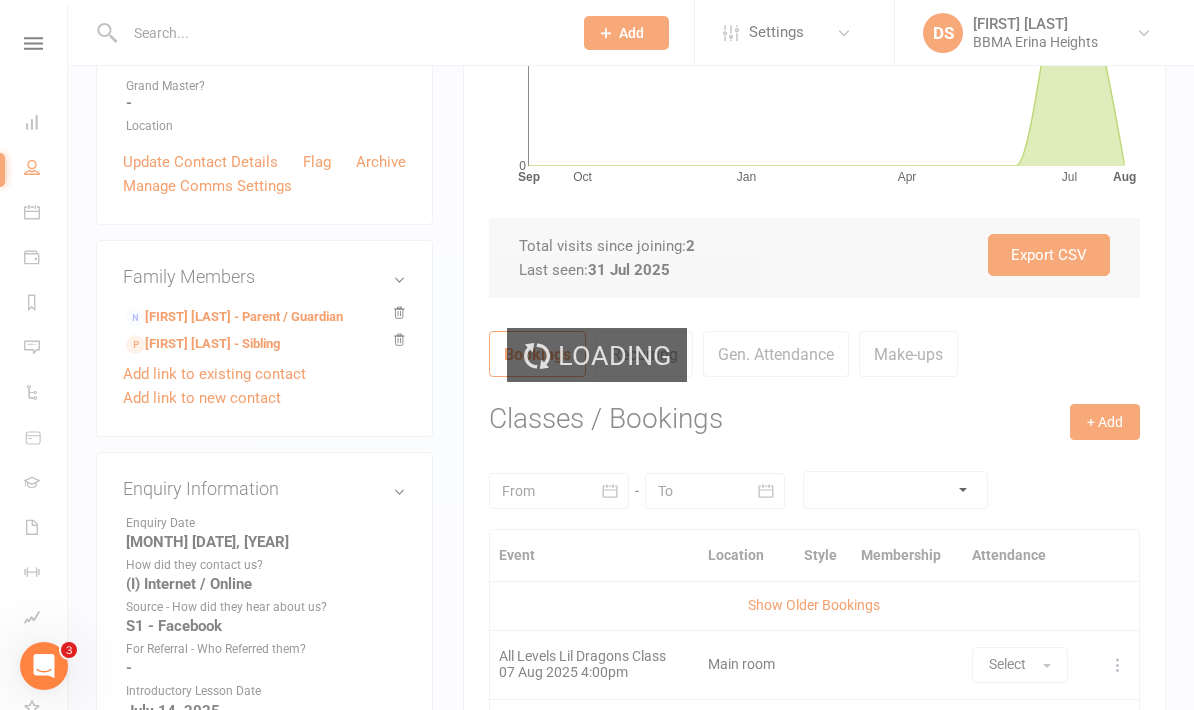 scroll, scrollTop: 0, scrollLeft: 0, axis: both 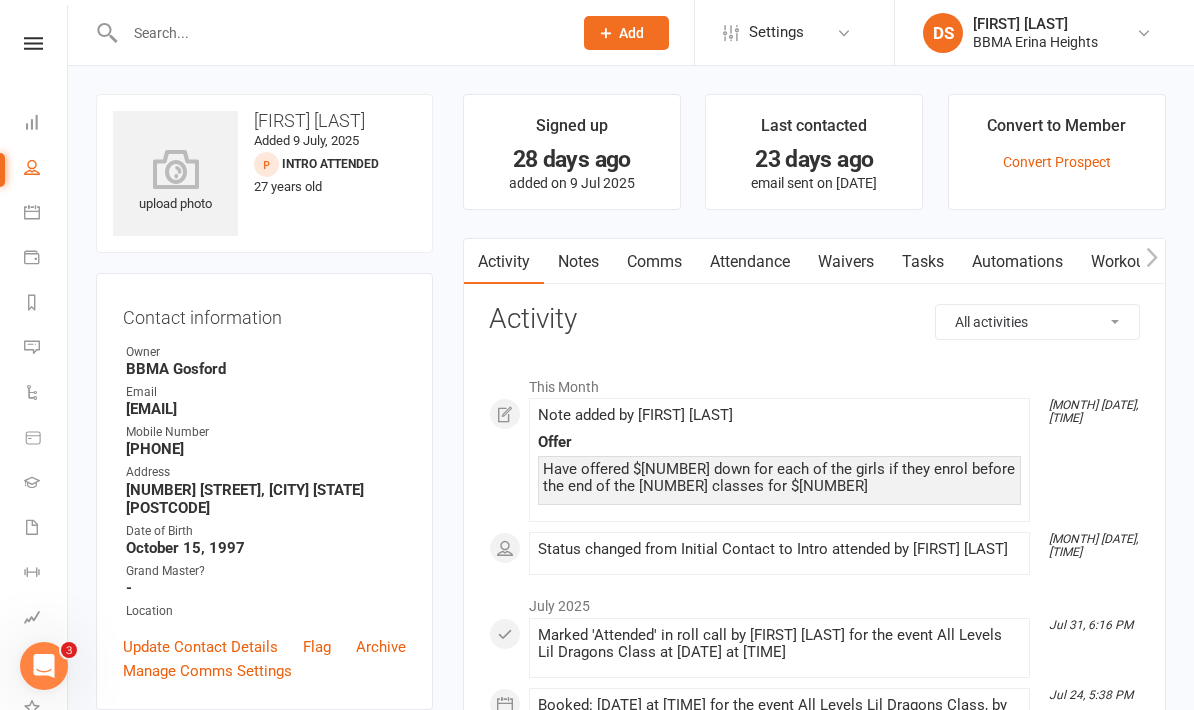 click on "Attendance" at bounding box center [750, 262] 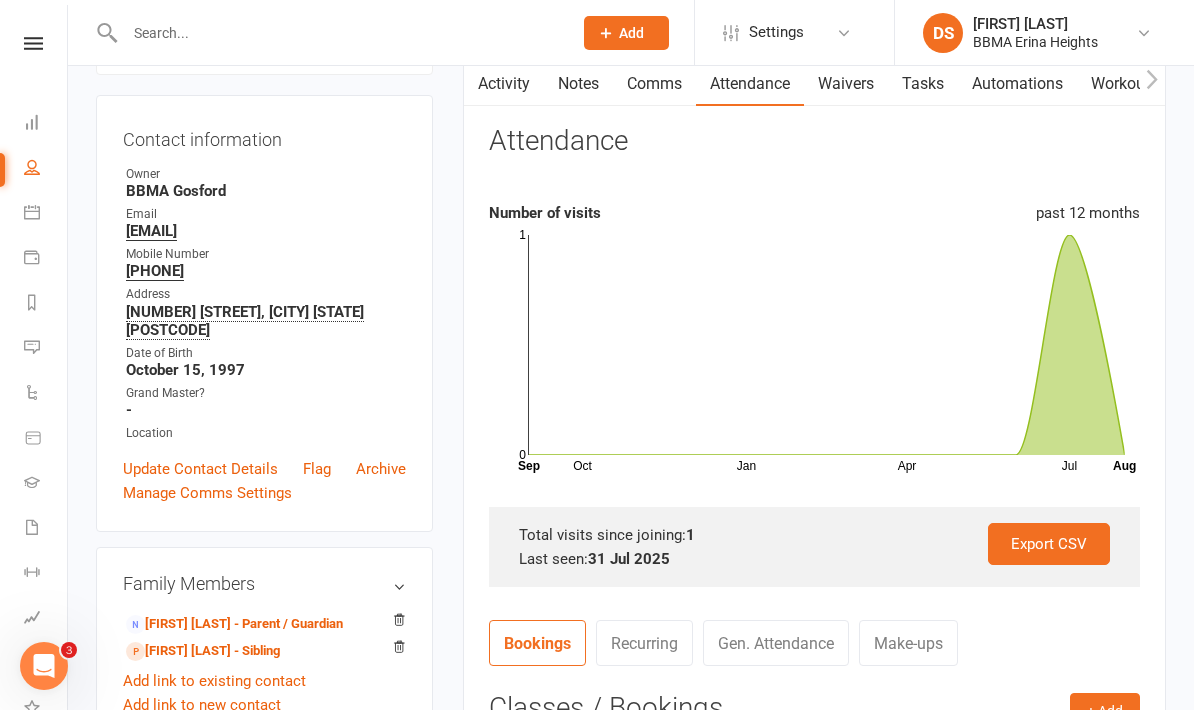 scroll, scrollTop: 223, scrollLeft: 0, axis: vertical 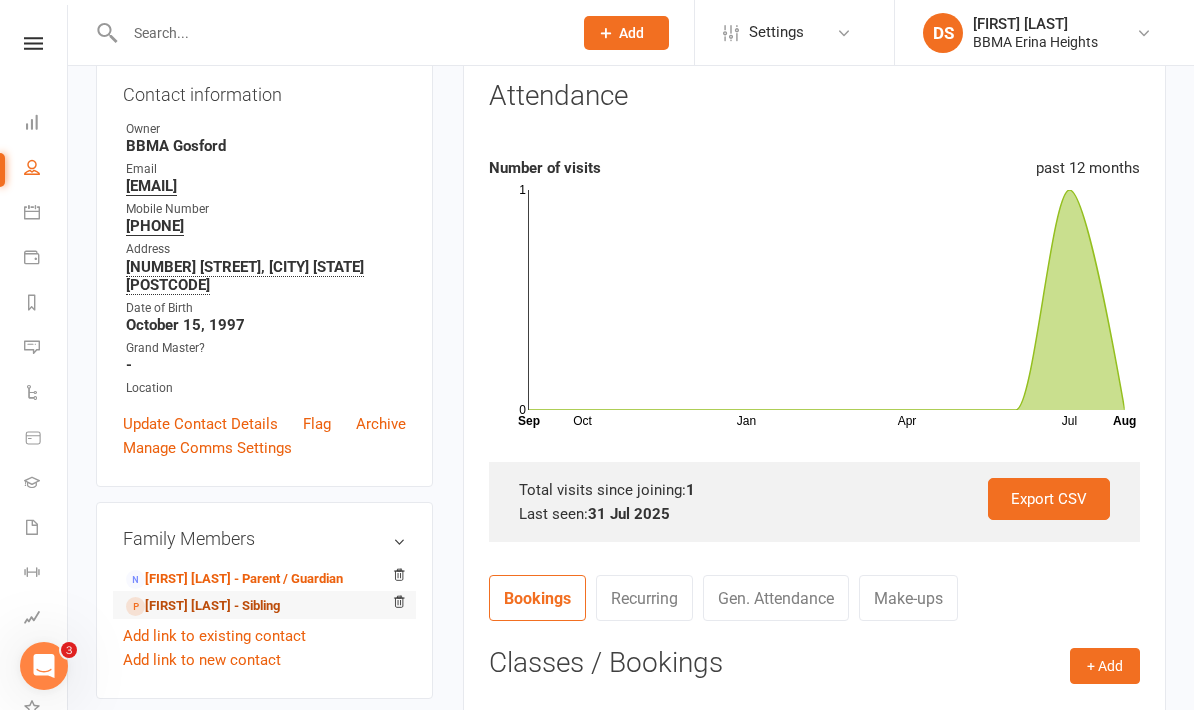 click on "[FIRST] [LAST] - Sibling" at bounding box center [203, 606] 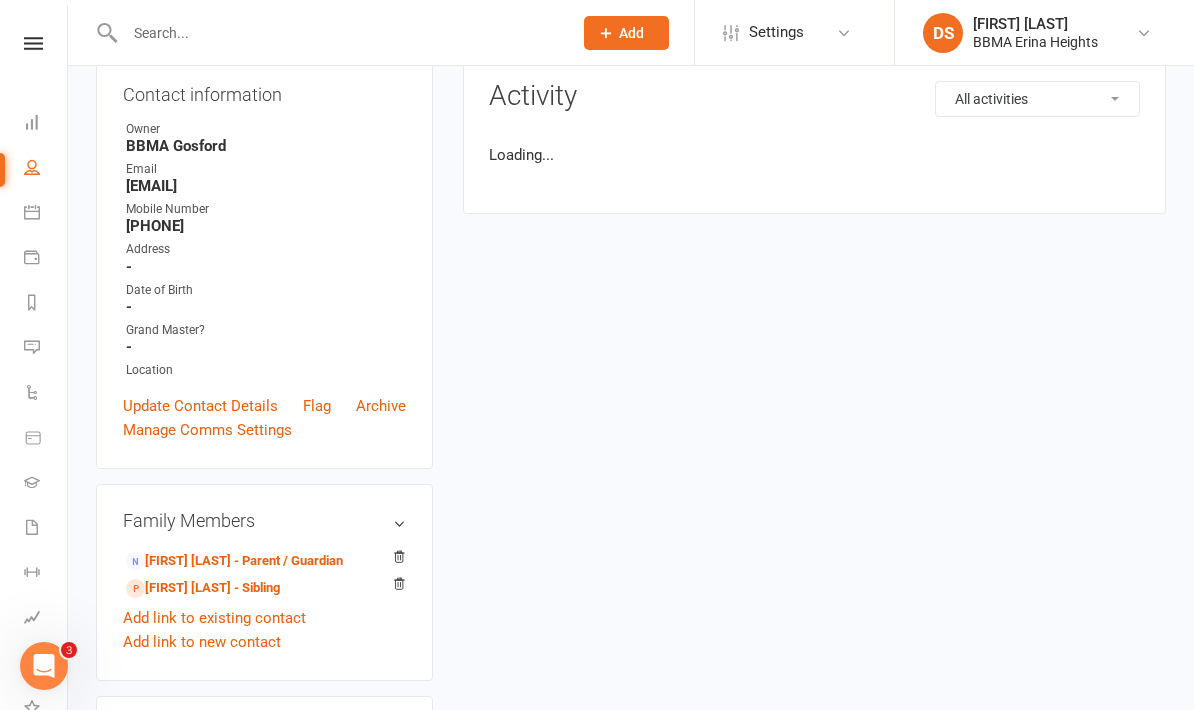 scroll, scrollTop: 0, scrollLeft: 0, axis: both 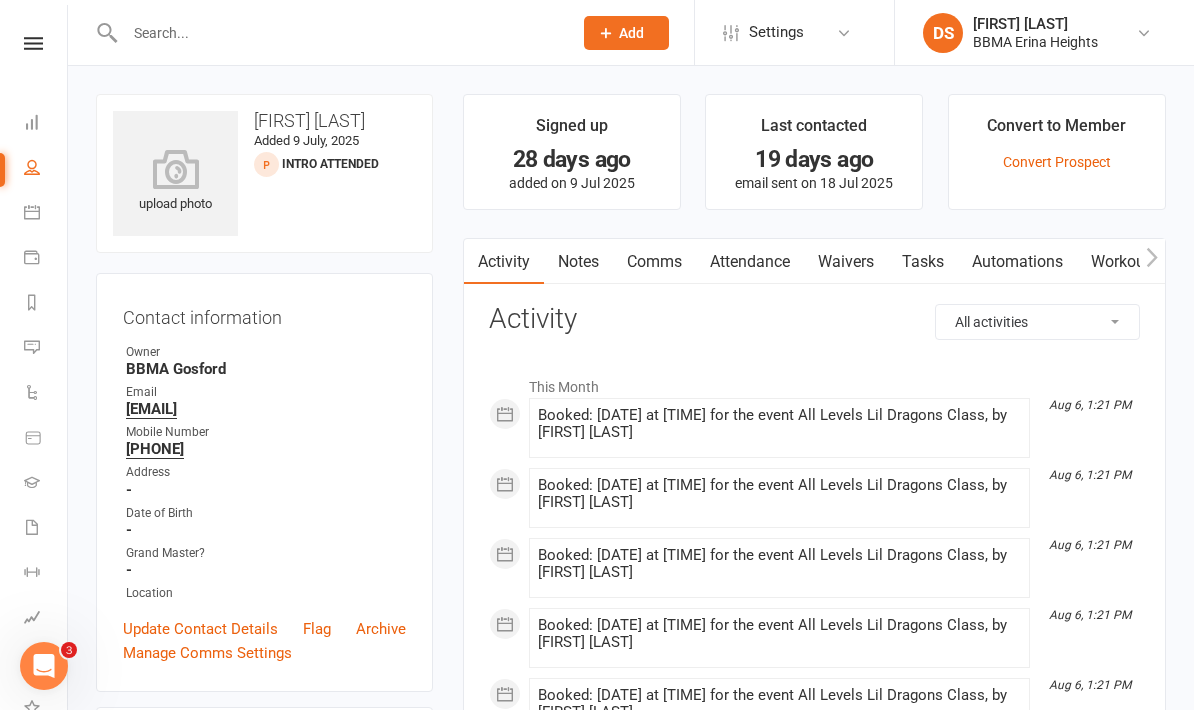 click on "Comms" at bounding box center (654, 262) 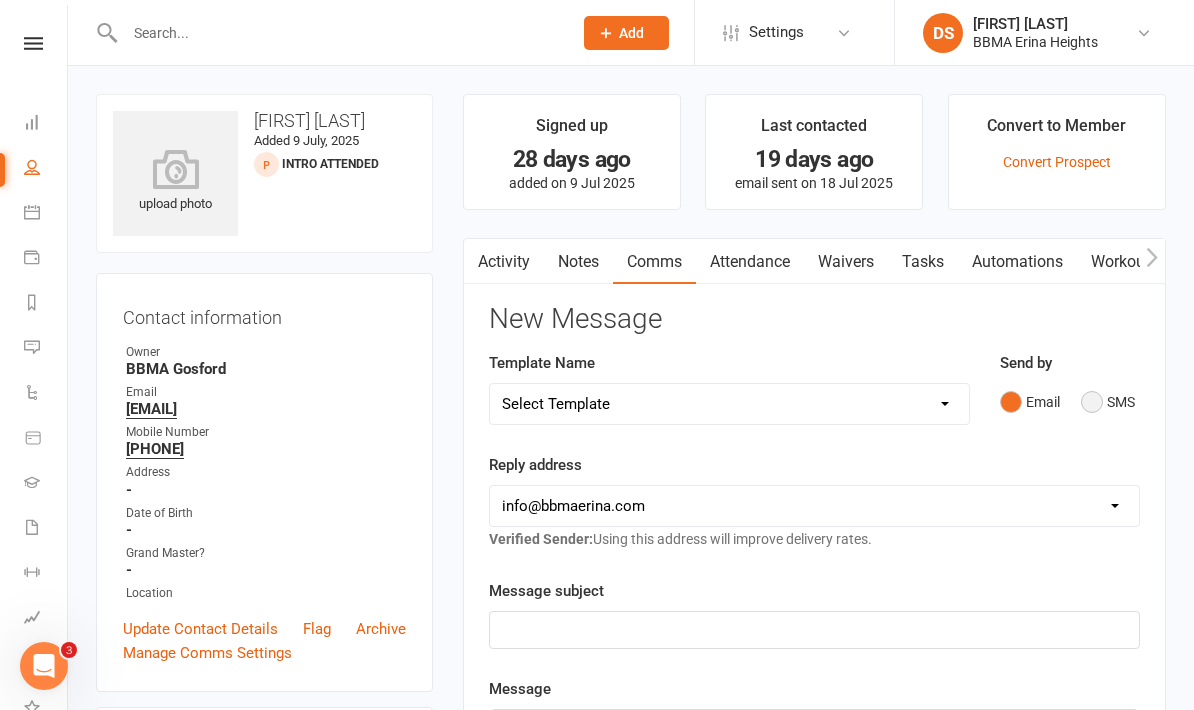 click on "SMS" at bounding box center [1108, 402] 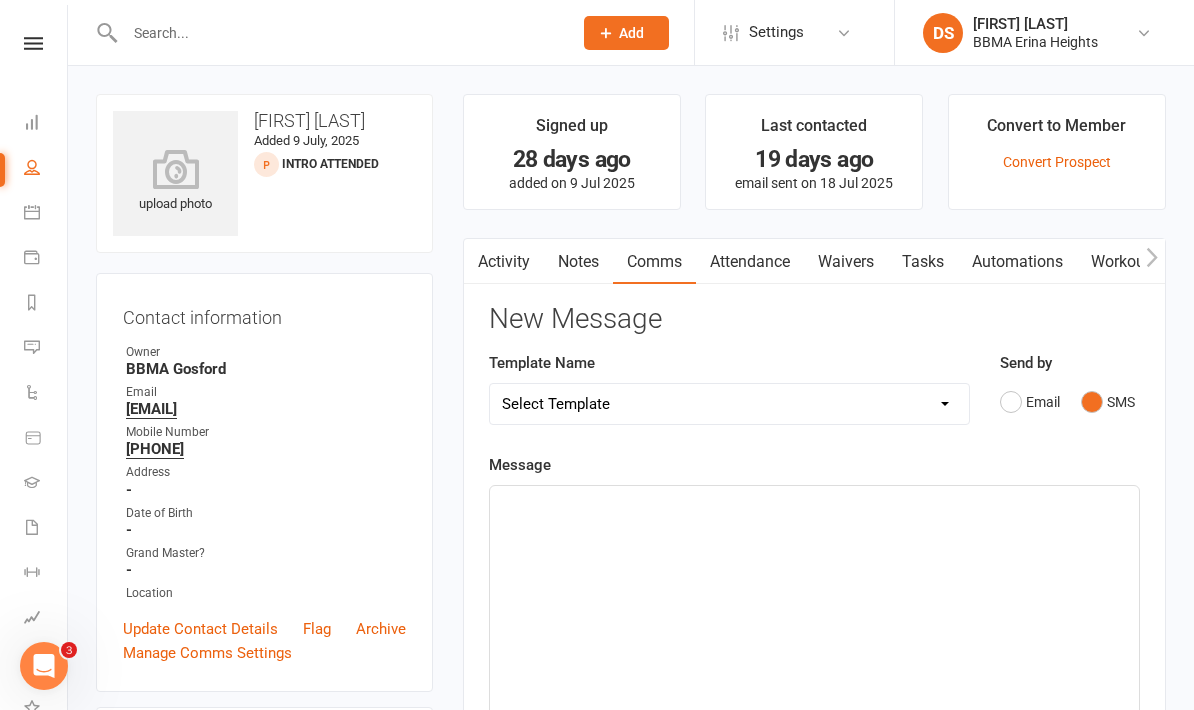 click at bounding box center (33, 43) 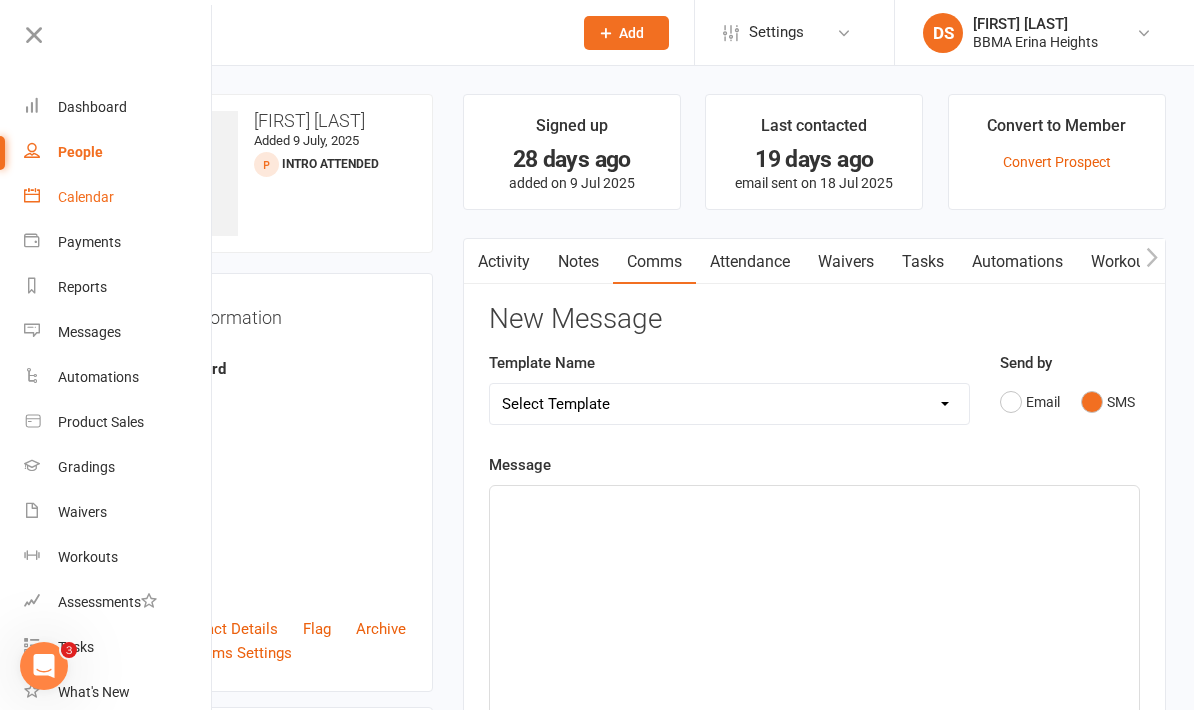 click on "Calendar" at bounding box center [86, 197] 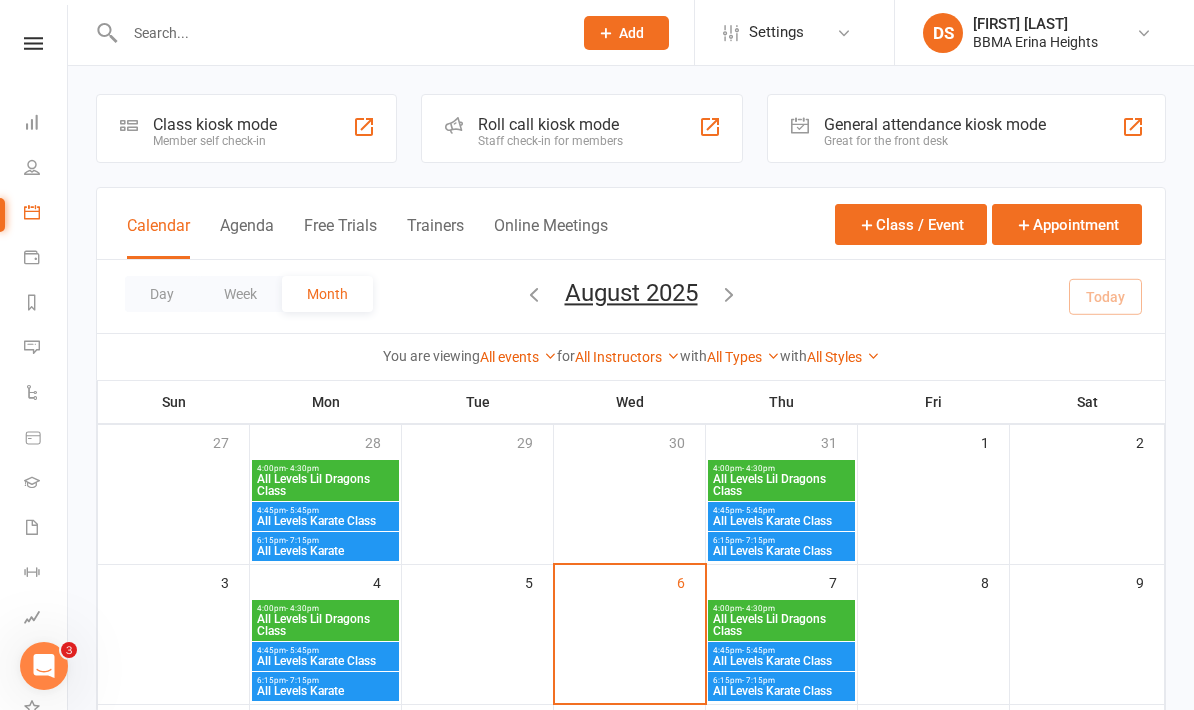 click on "All Levels Lil Dragons Class" at bounding box center (781, 485) 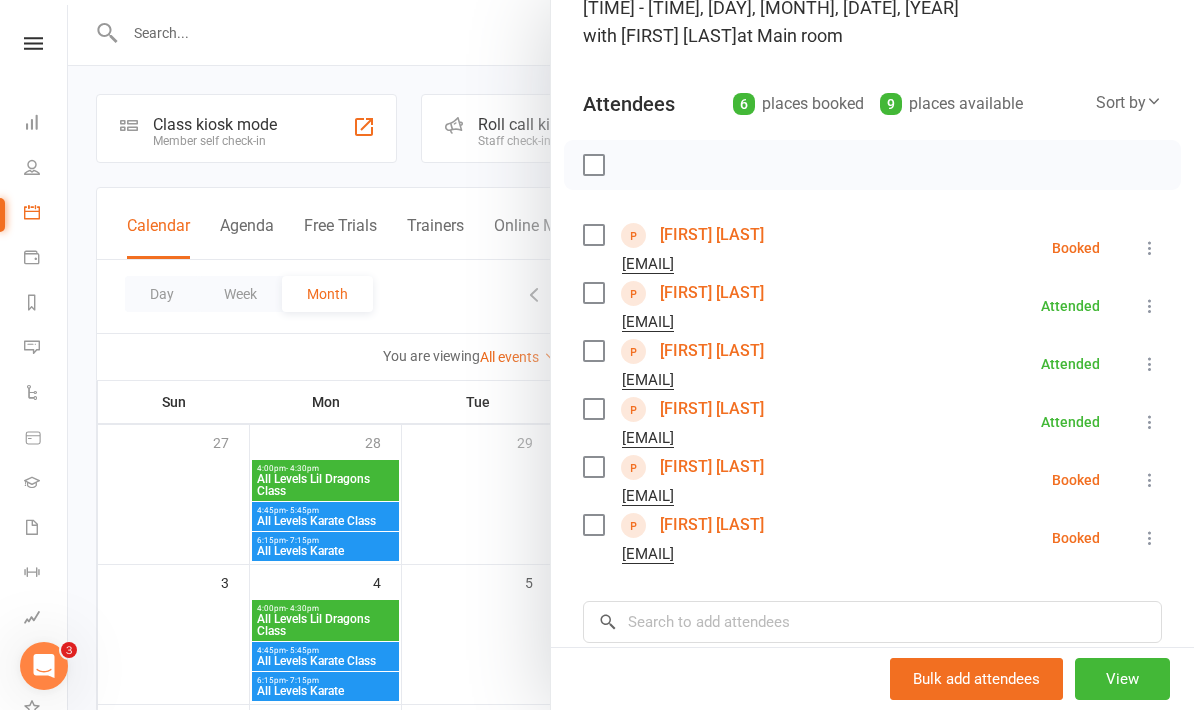 scroll, scrollTop: 155, scrollLeft: 0, axis: vertical 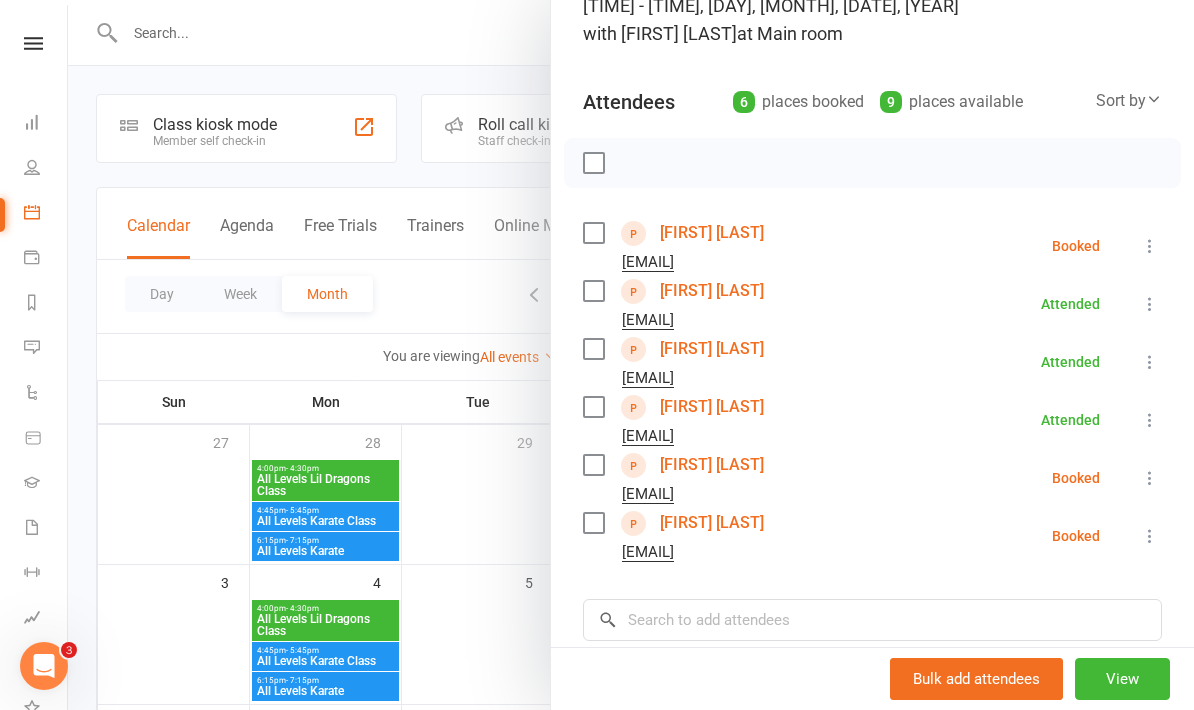 click on "[FIRST] [LAST]" at bounding box center (712, 465) 